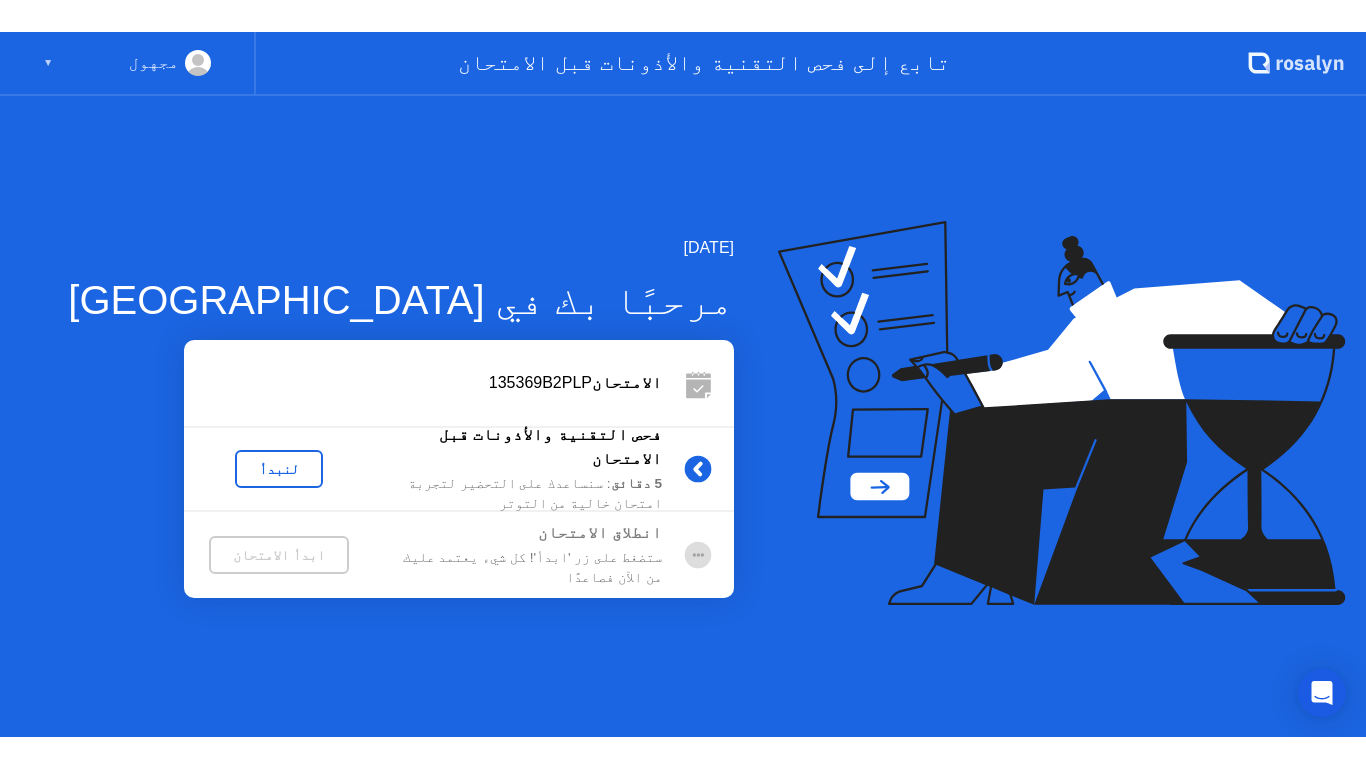 scroll, scrollTop: 0, scrollLeft: 0, axis: both 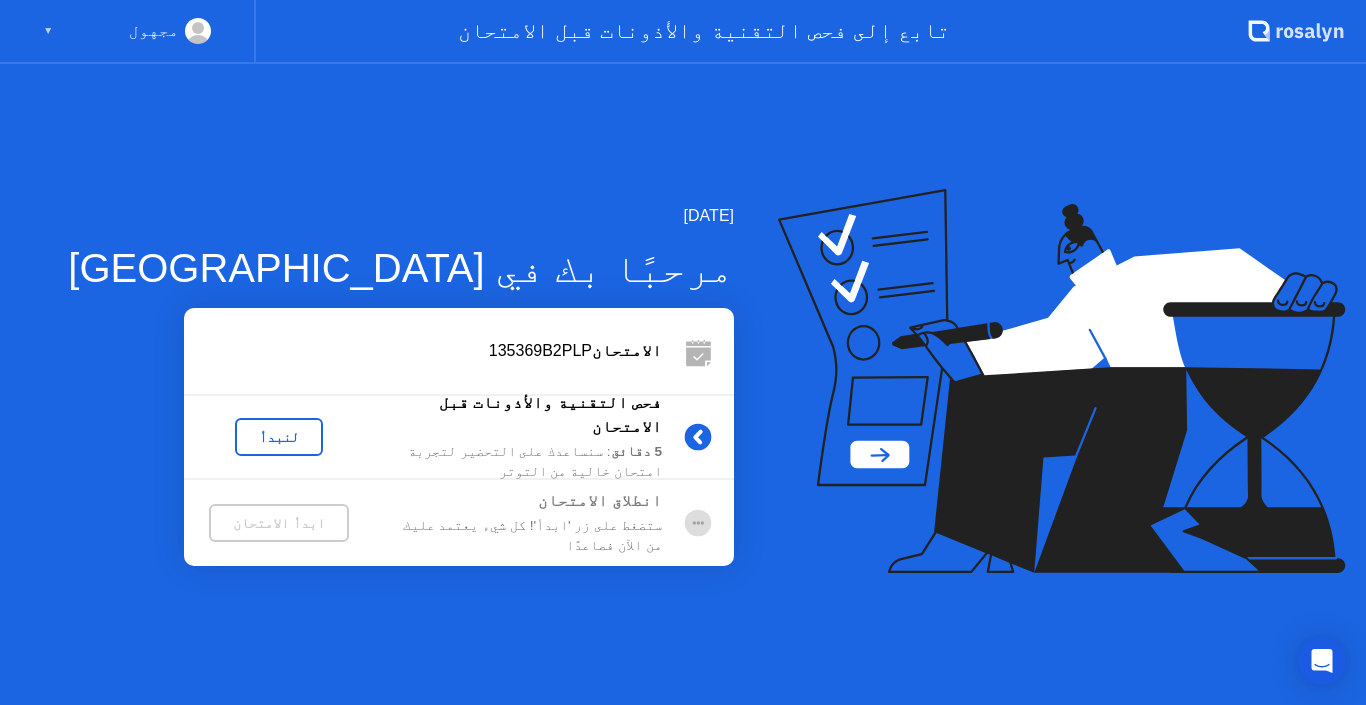 click on "لنبدأ" 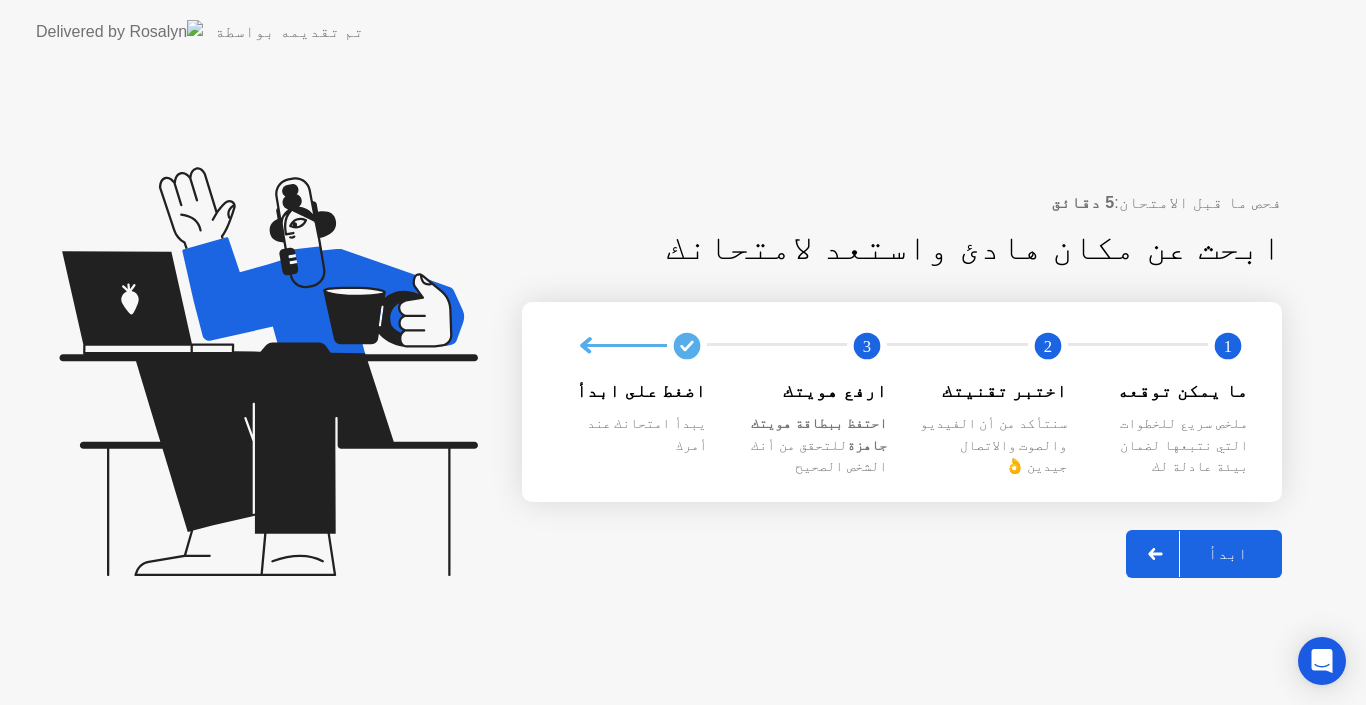click on "ابدأ" 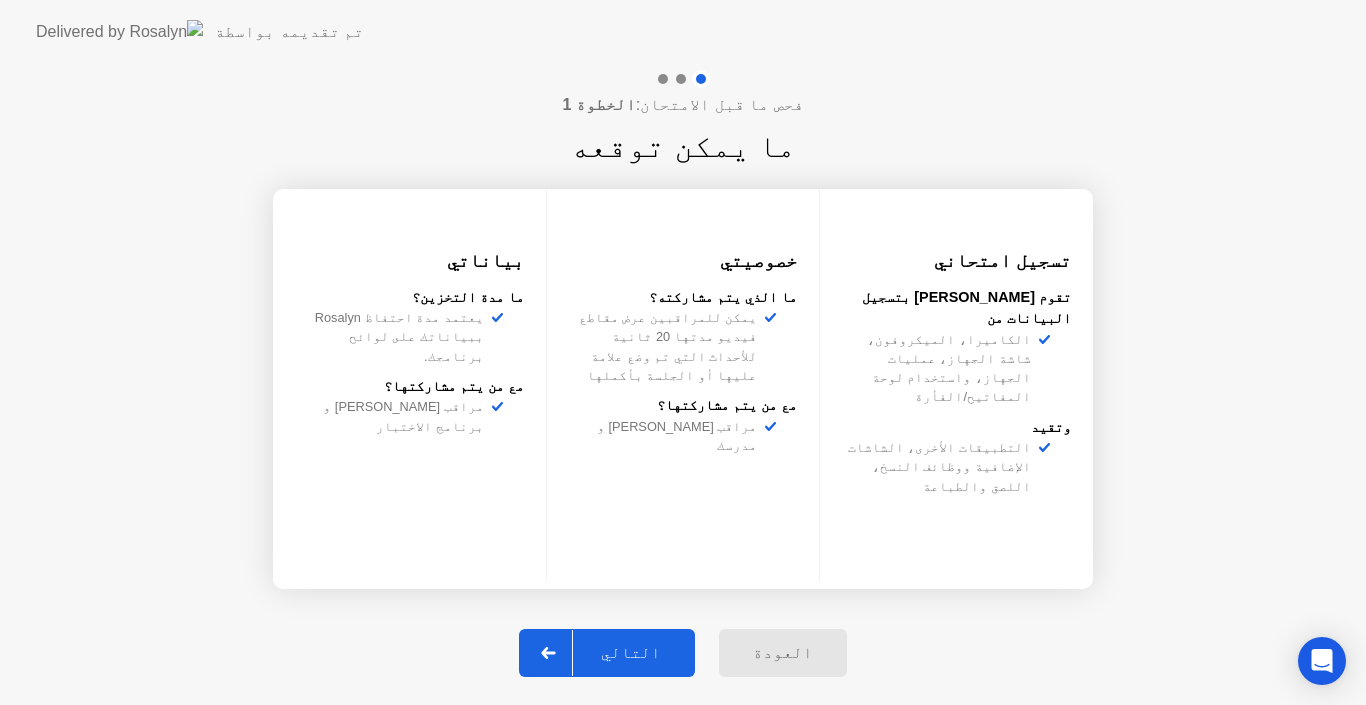 click on "التالي" 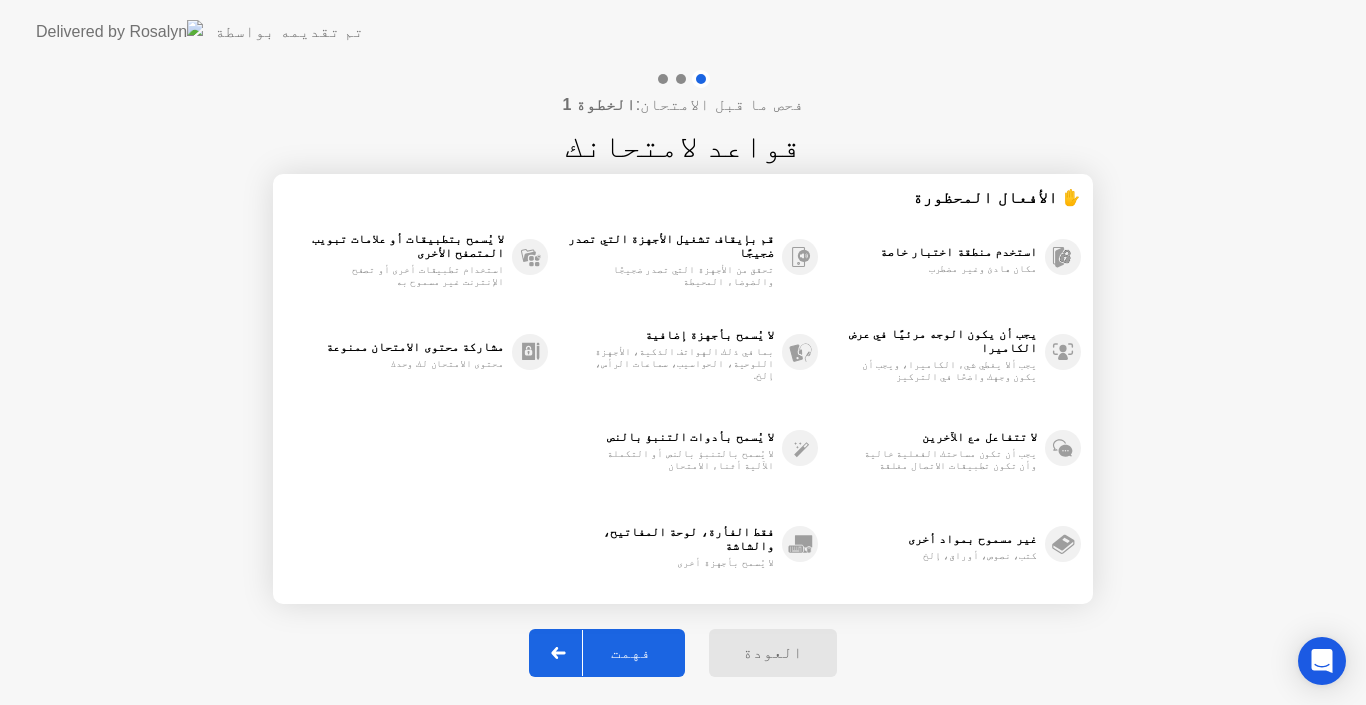 click on "فهمت" 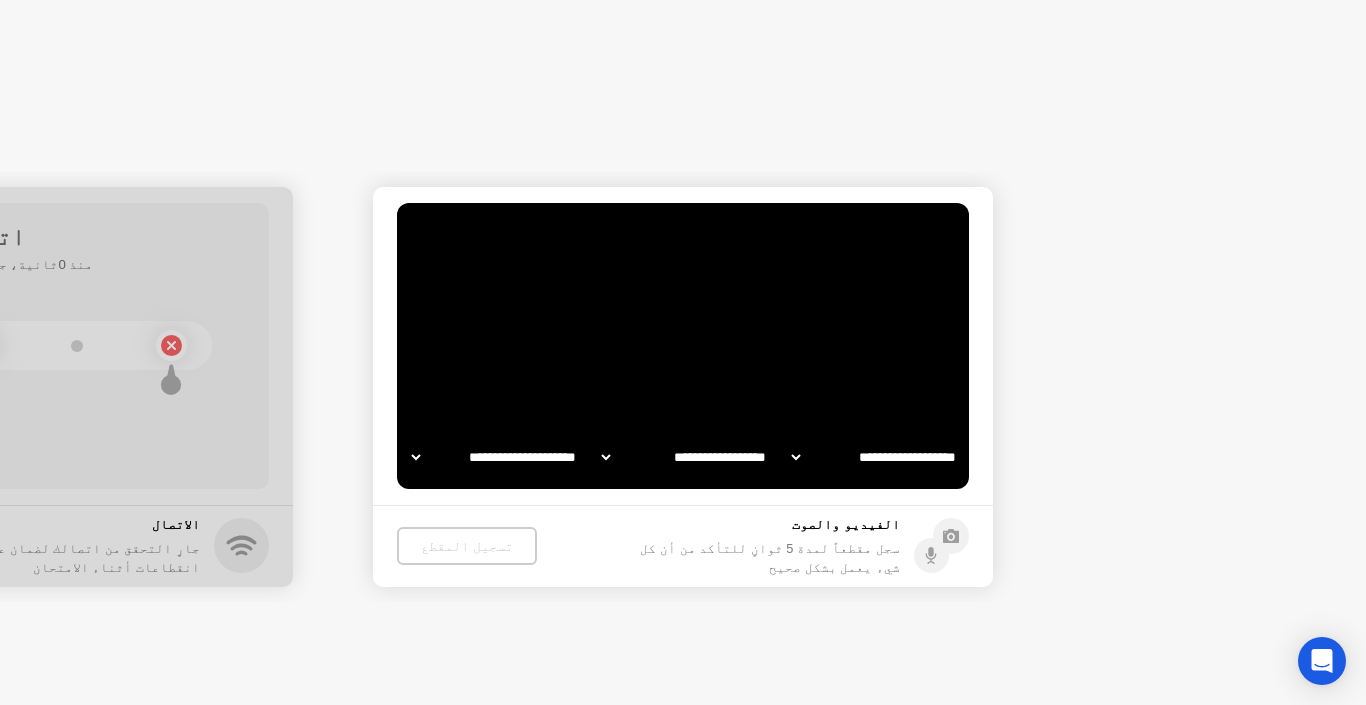 select on "**********" 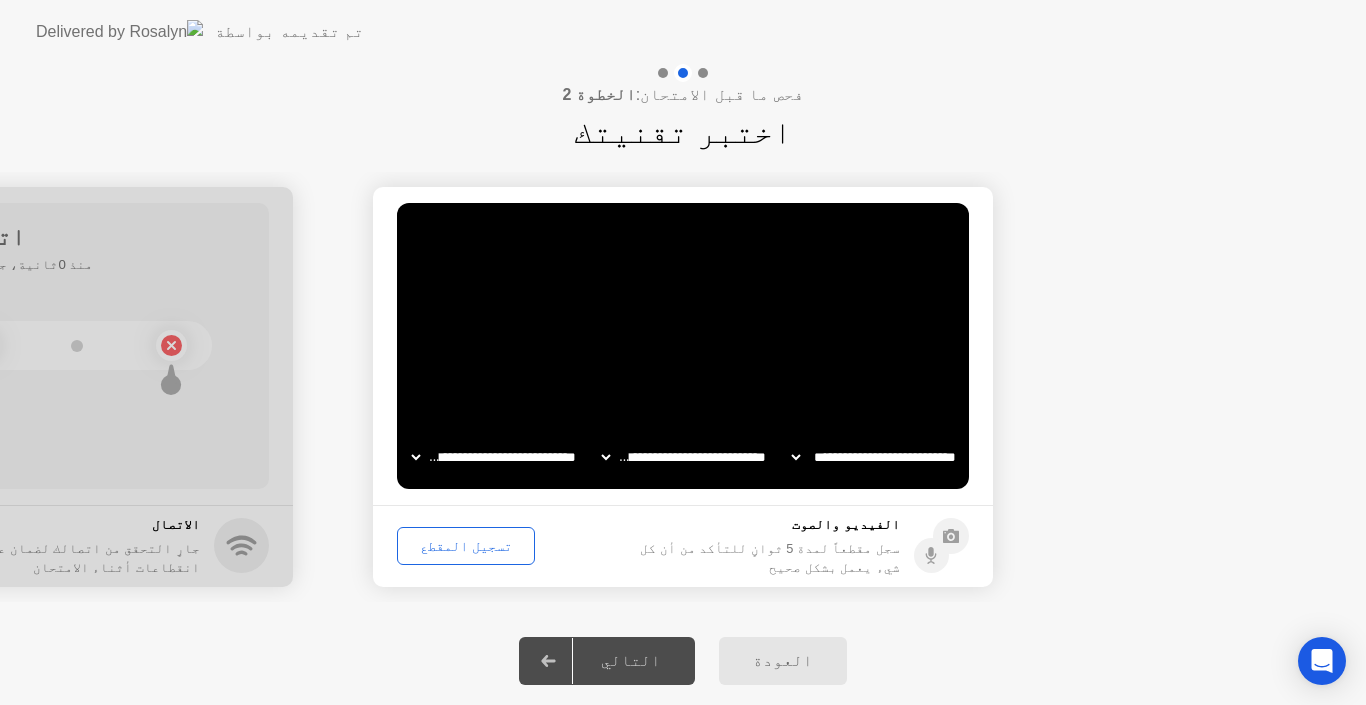 click on "تسجيل المقطع" 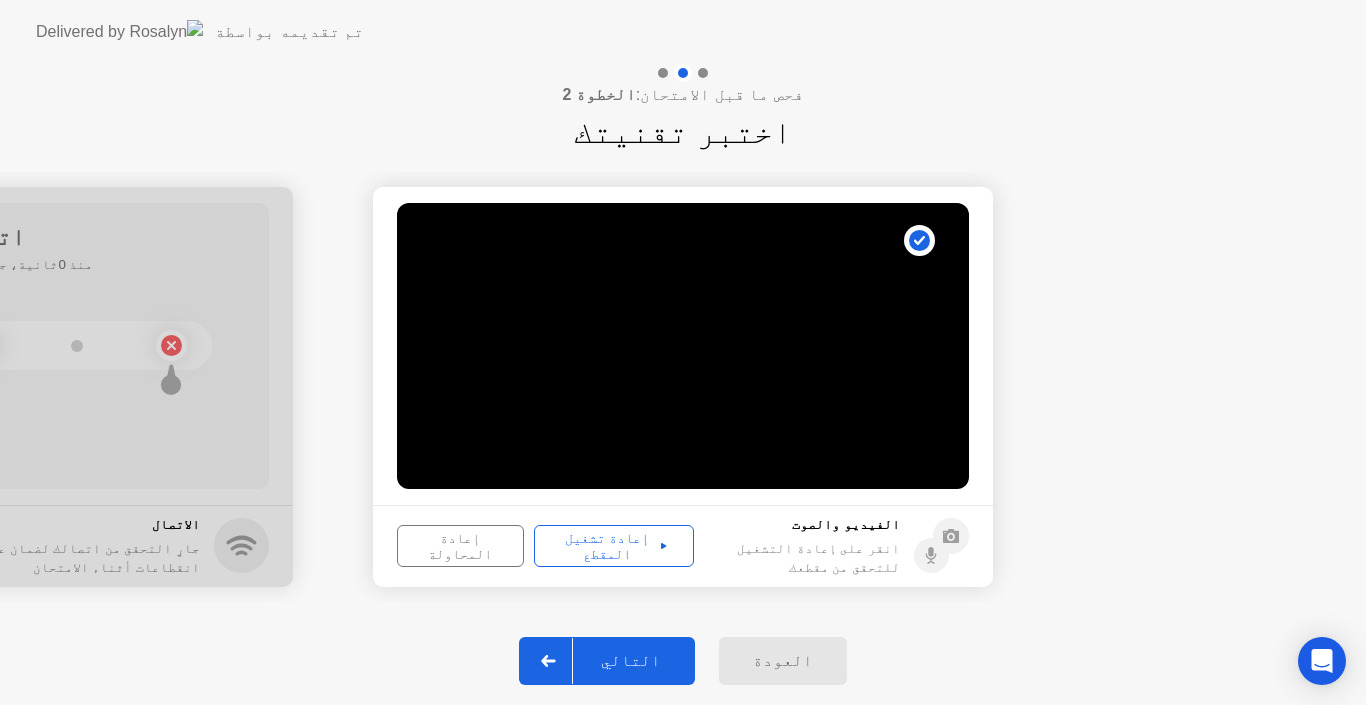 click on "إعادة تشغيل المقطع" 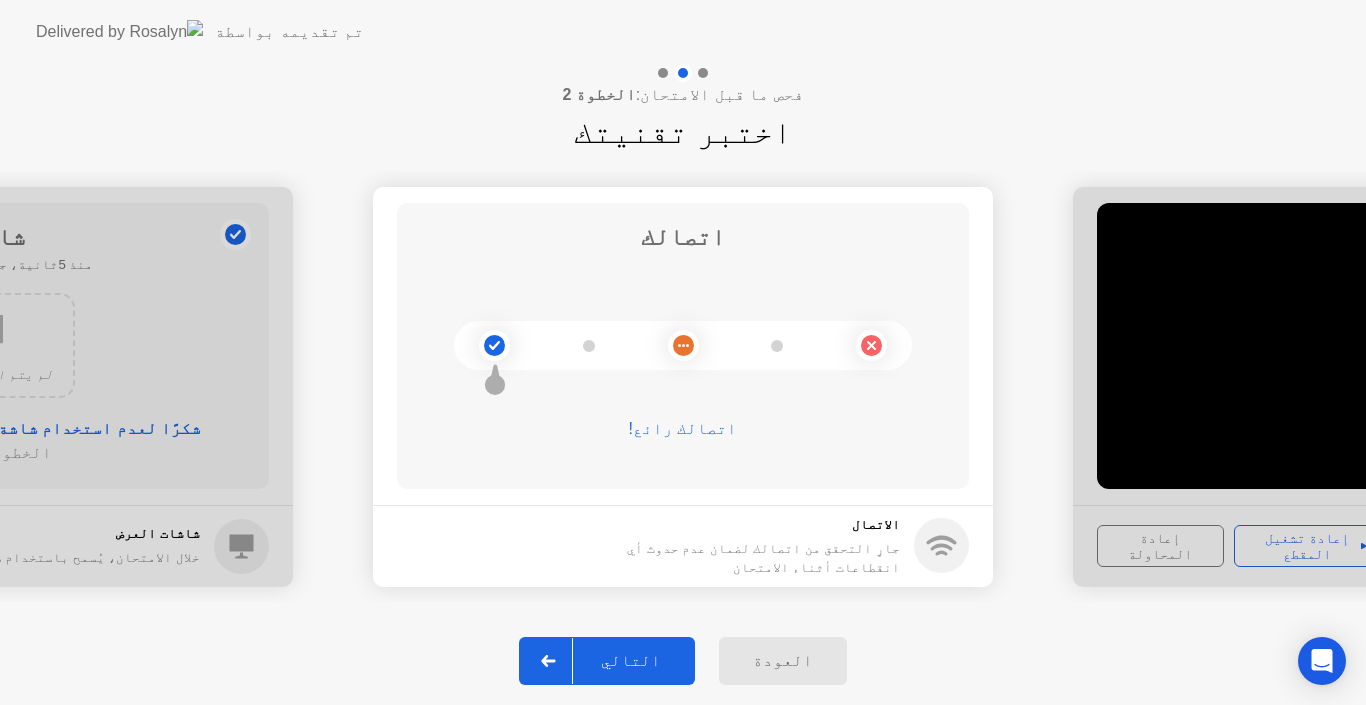 click on "التالي" 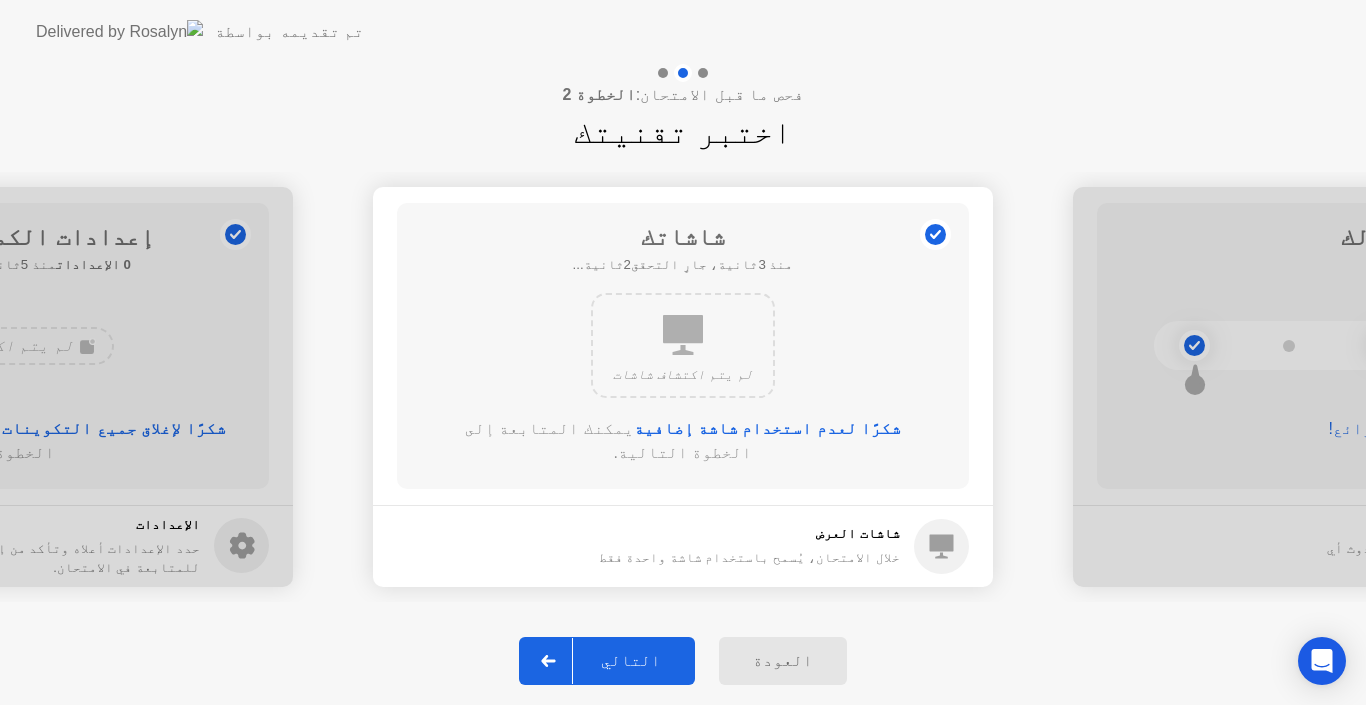 click on "التالي" 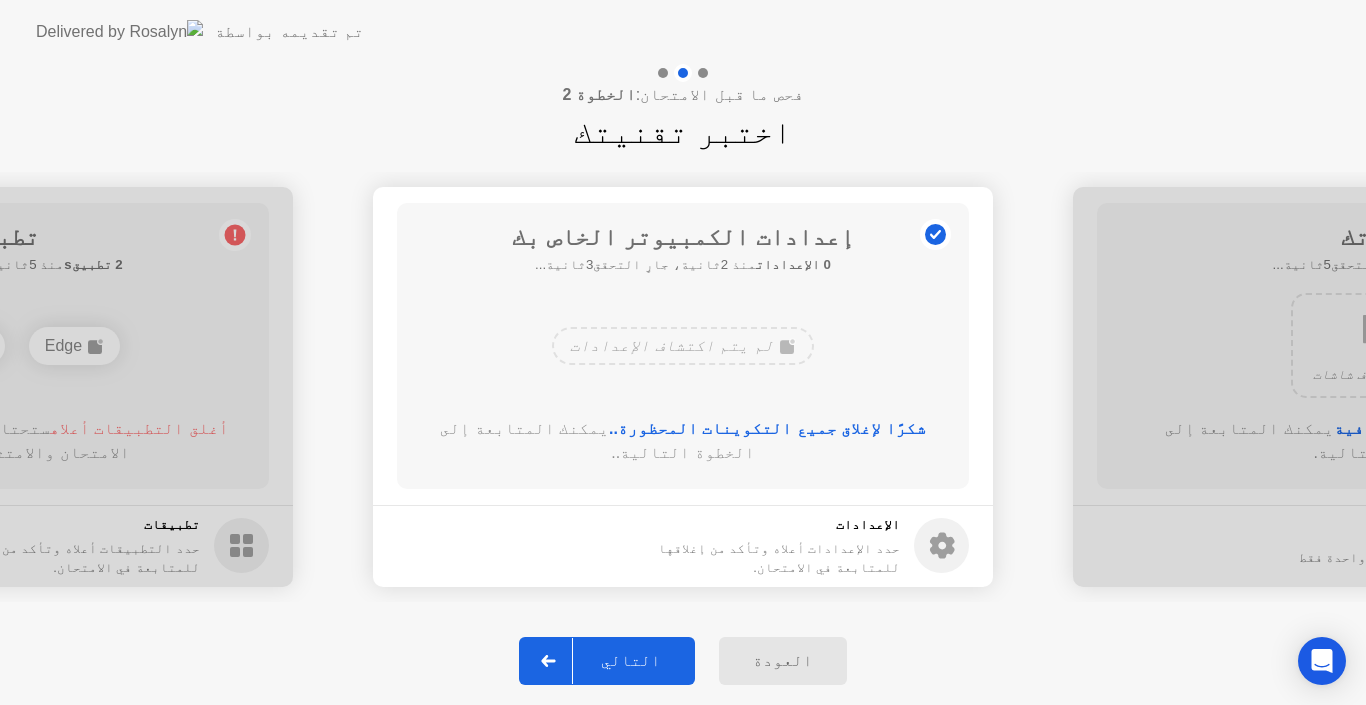 click 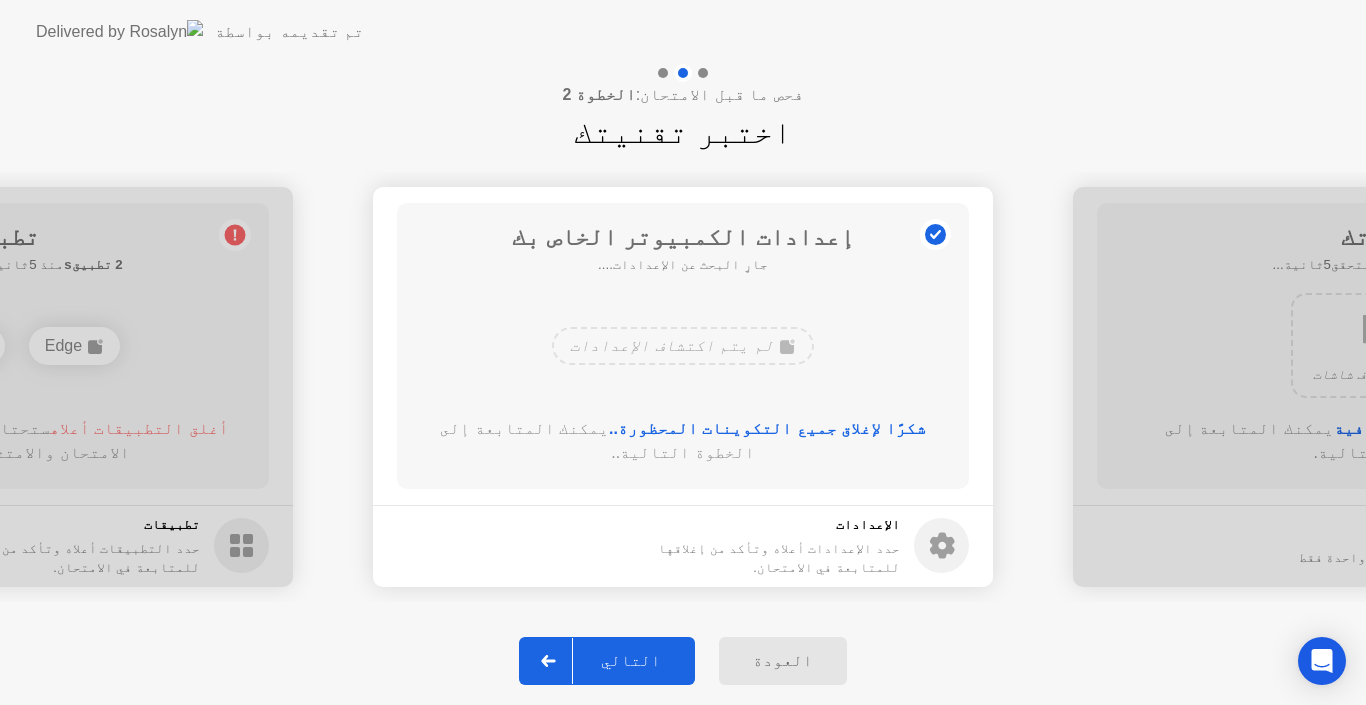 click on "التالي" 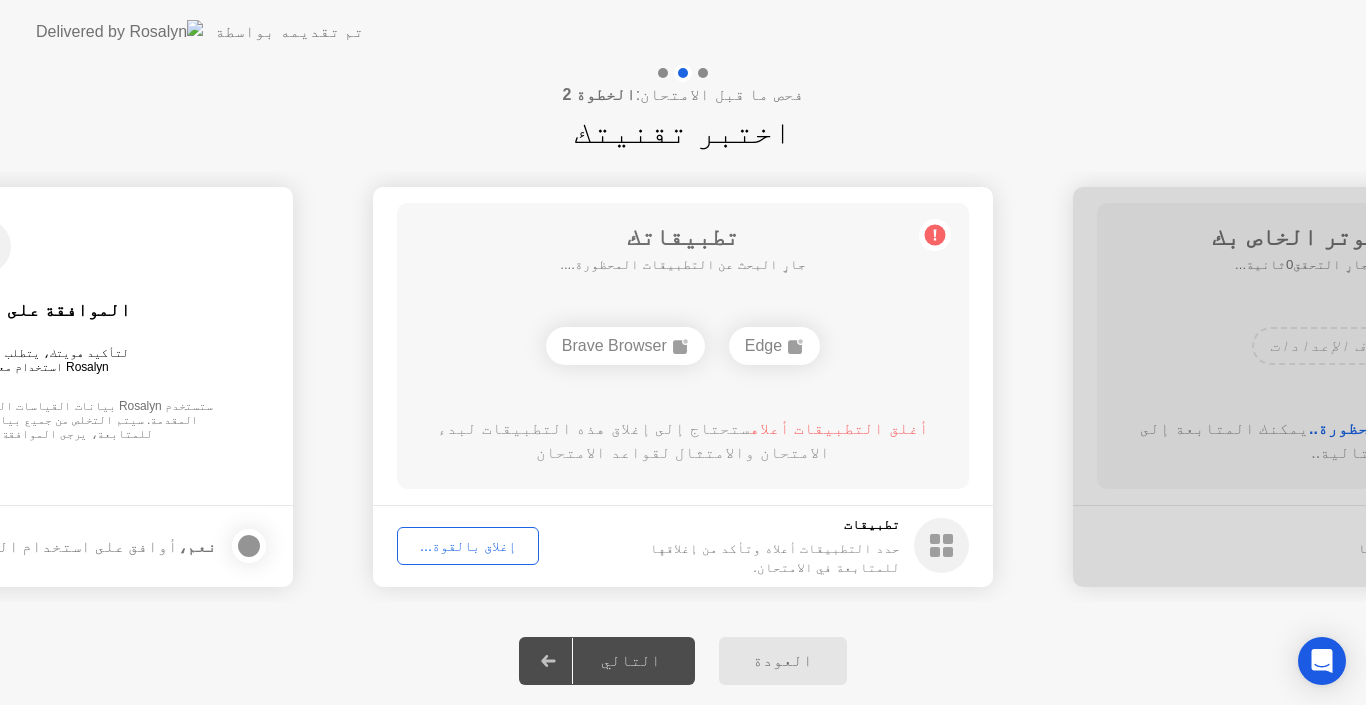 click on "جارٍ البحث عن التطبيقات المحظورة...." 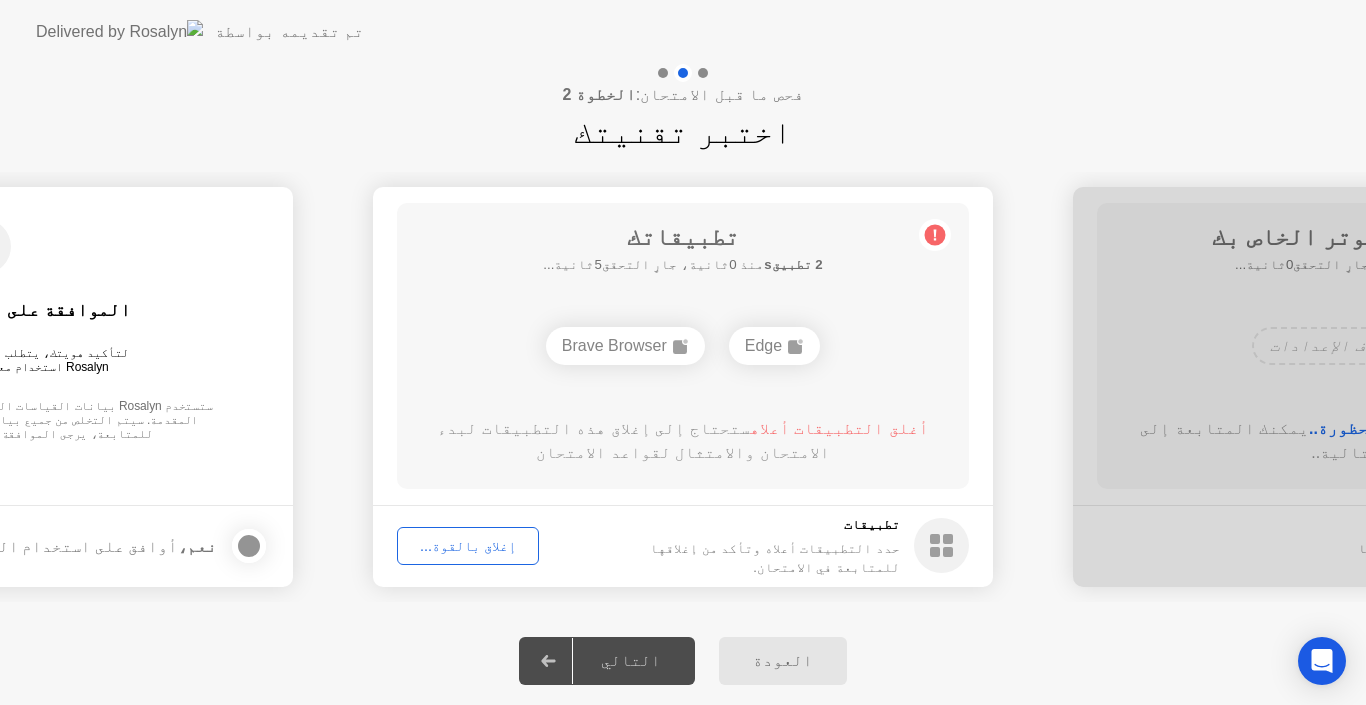 click on "إغلاق بالقوة..." 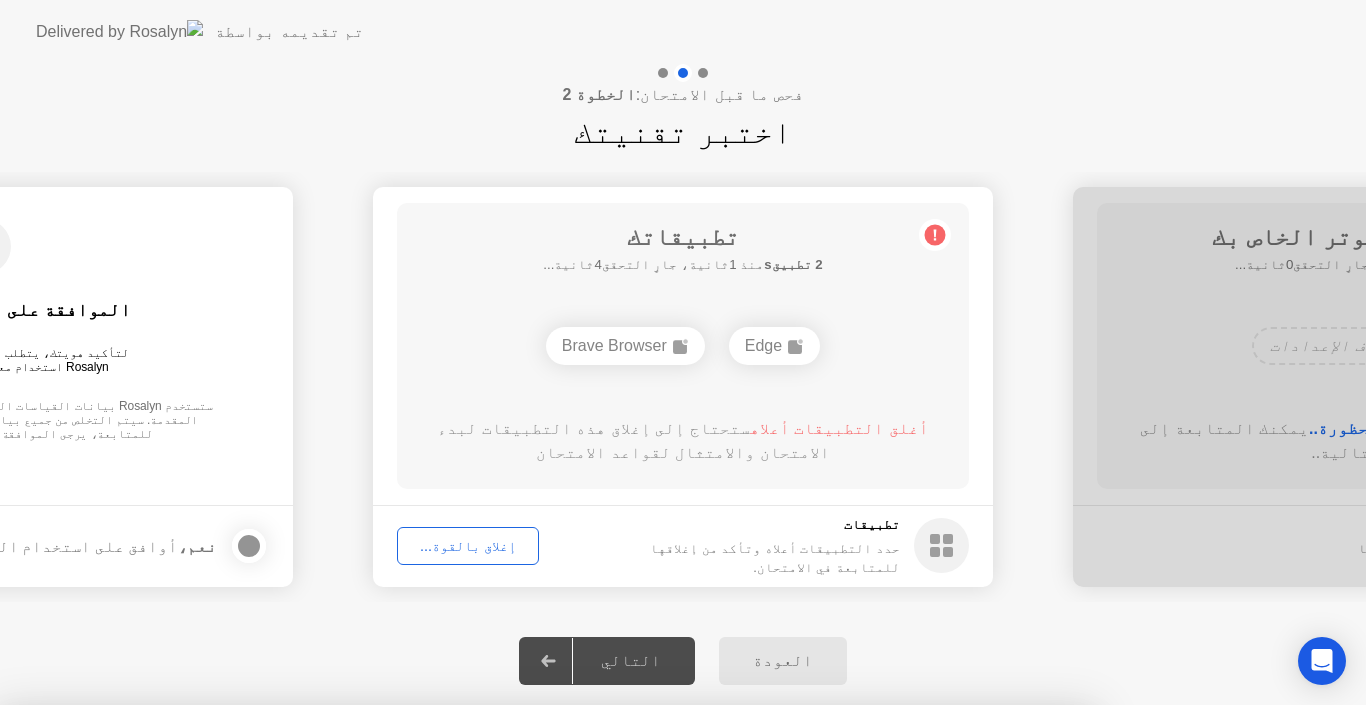 click on "تأكيد" at bounding box center (614, 981) 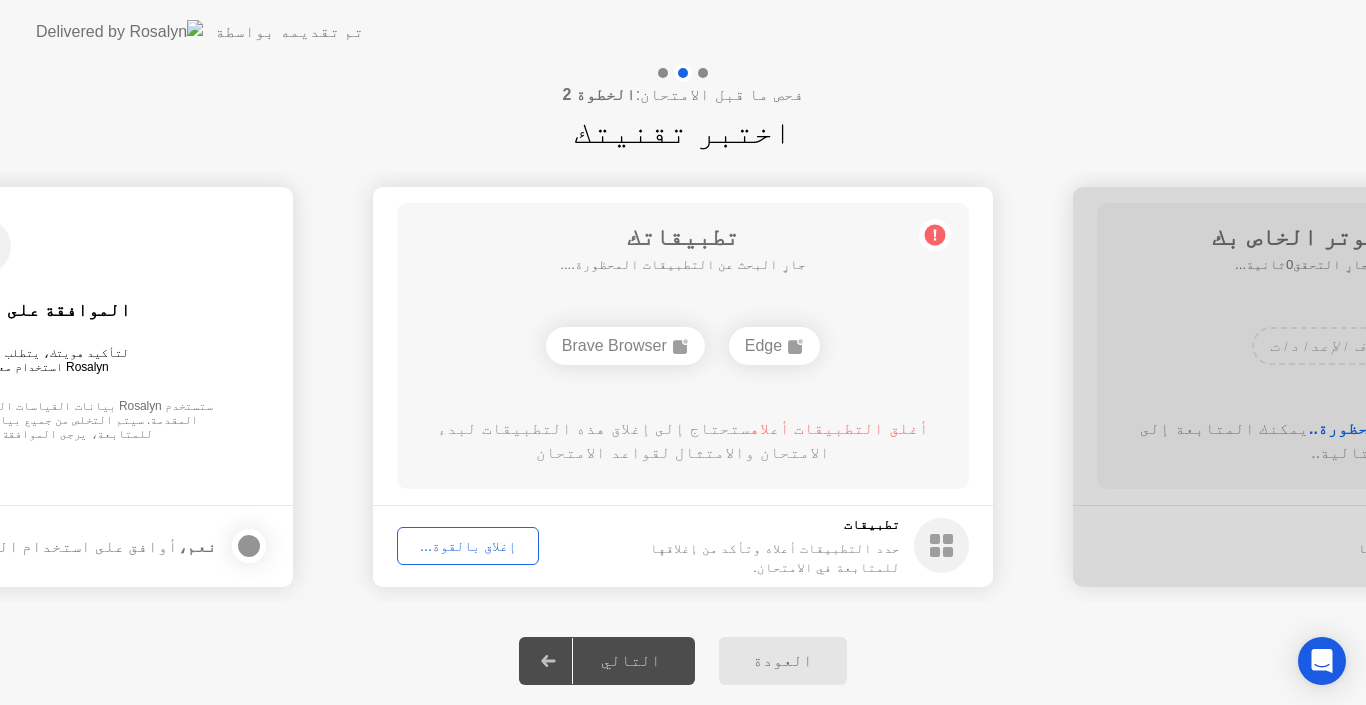click on "Brave Browser" 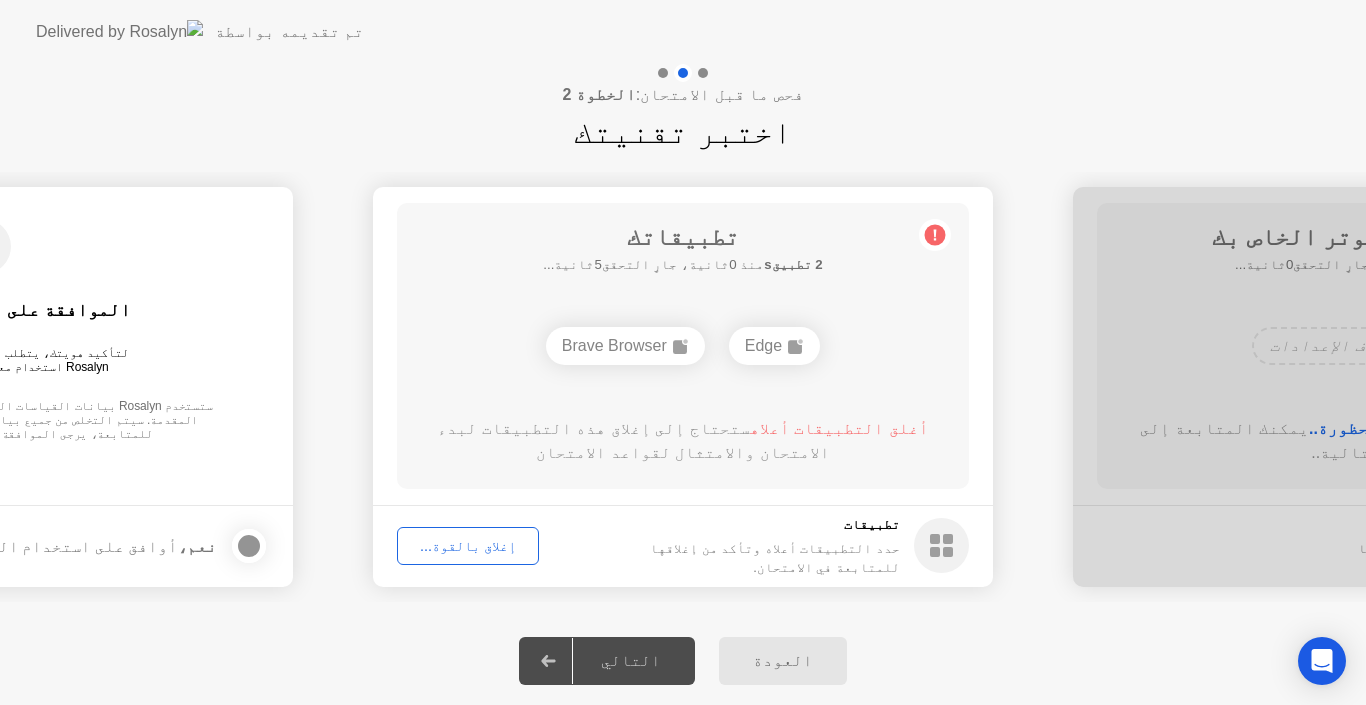 click on "إغلاق بالقوة..." 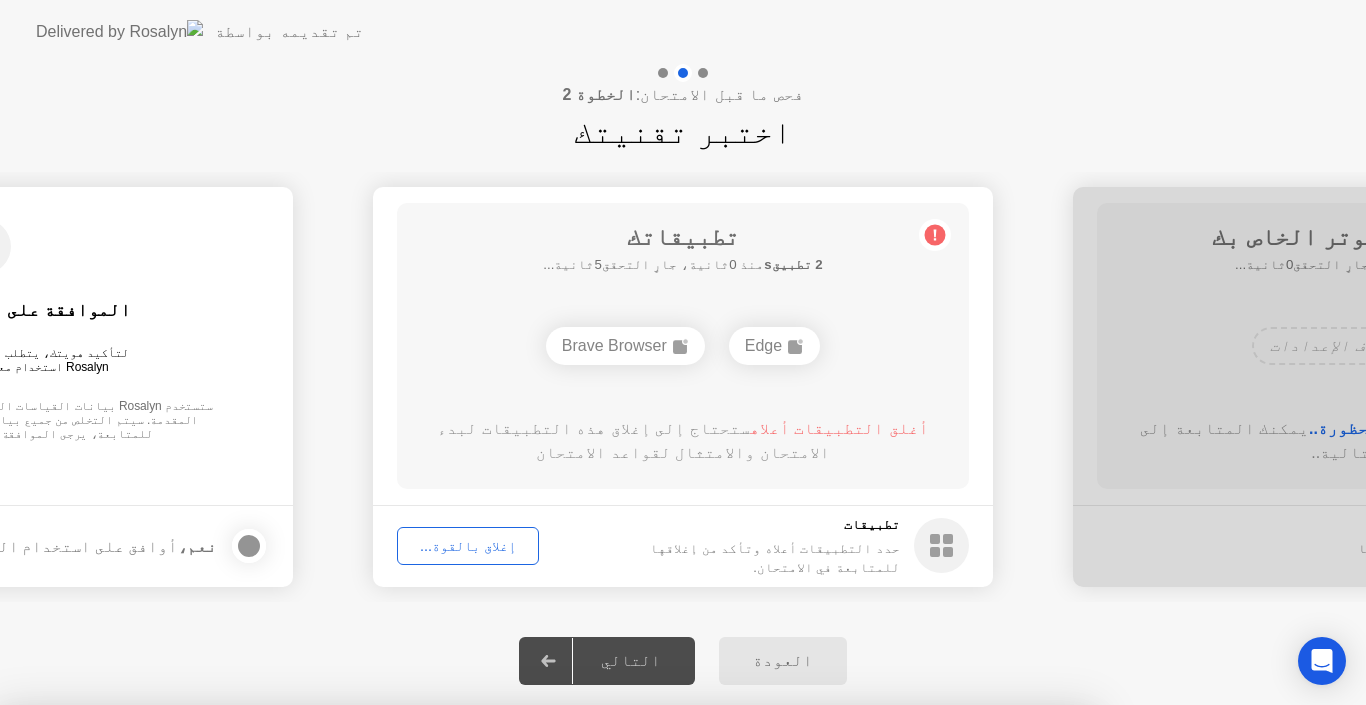 click on "تأكيد" at bounding box center [614, 981] 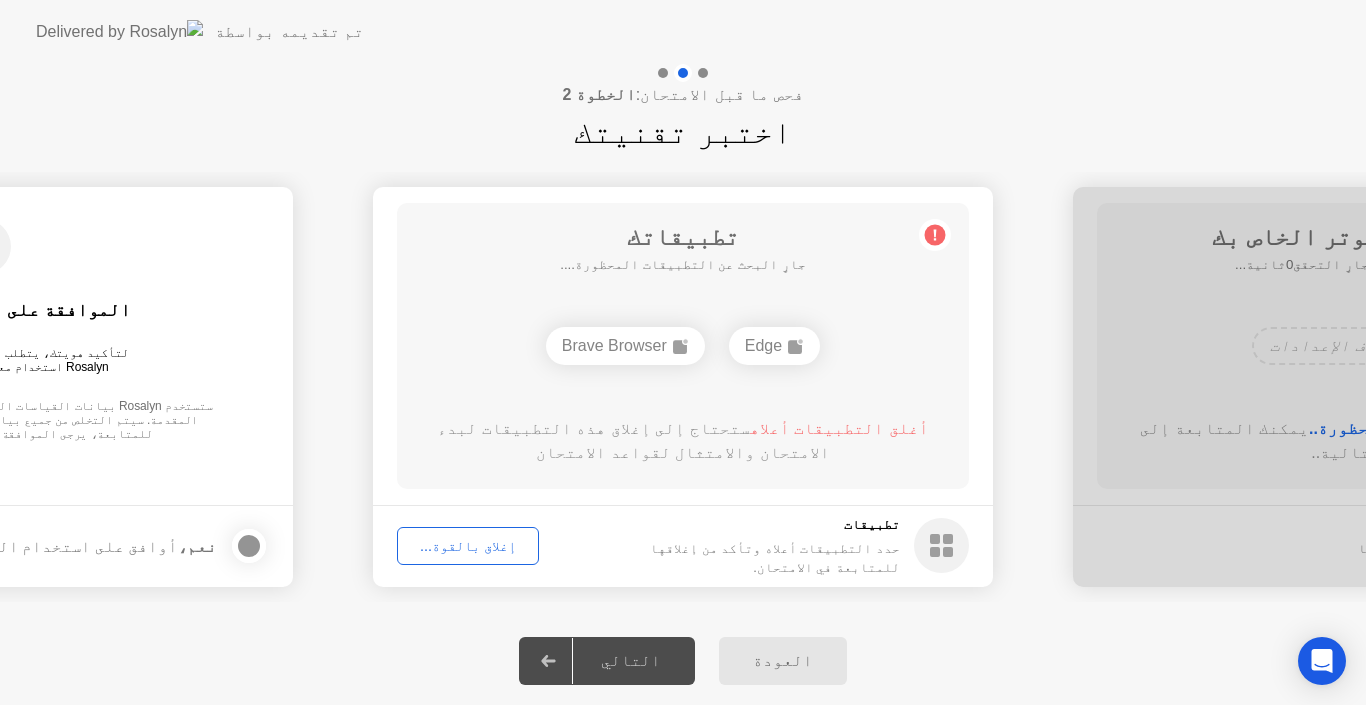 click on "إغلاق بالقوة..." 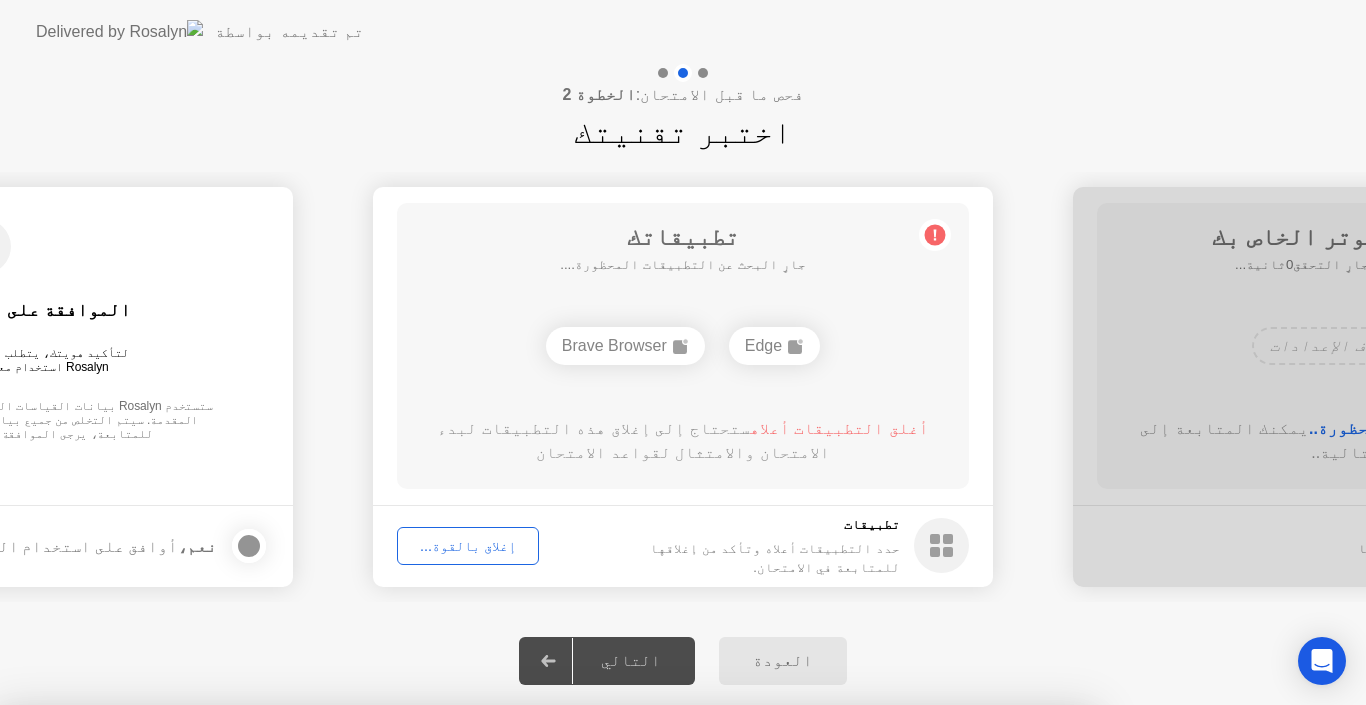 click on "إلغاء" at bounding box center [479, 981] 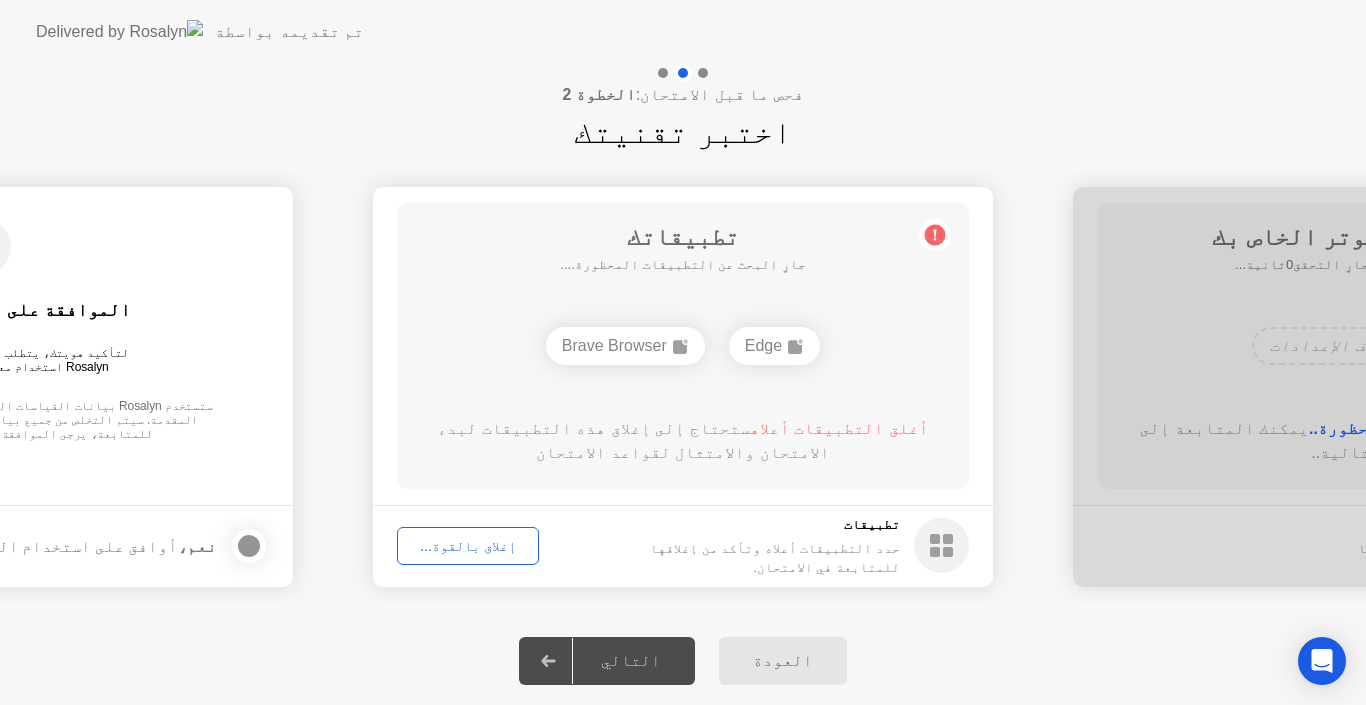 click on "إغلاق بالقوة..." 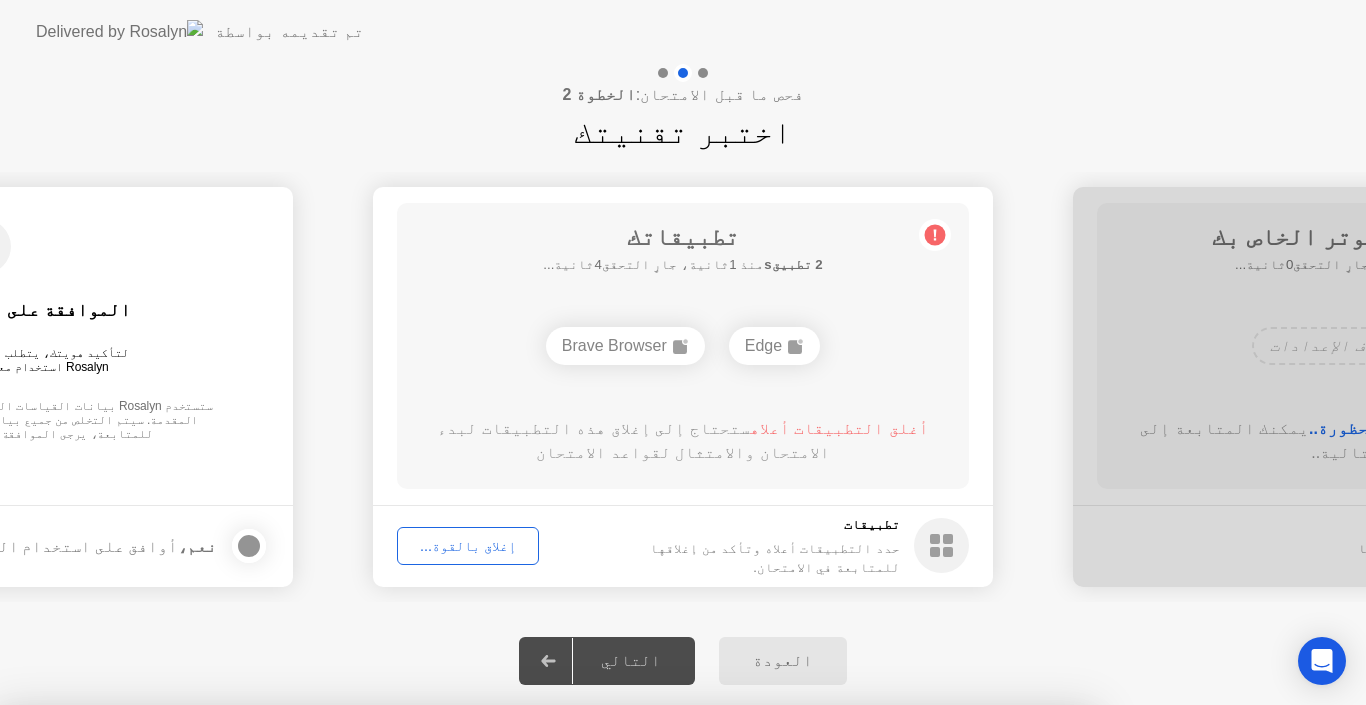 click on "تأكيد" at bounding box center [614, 981] 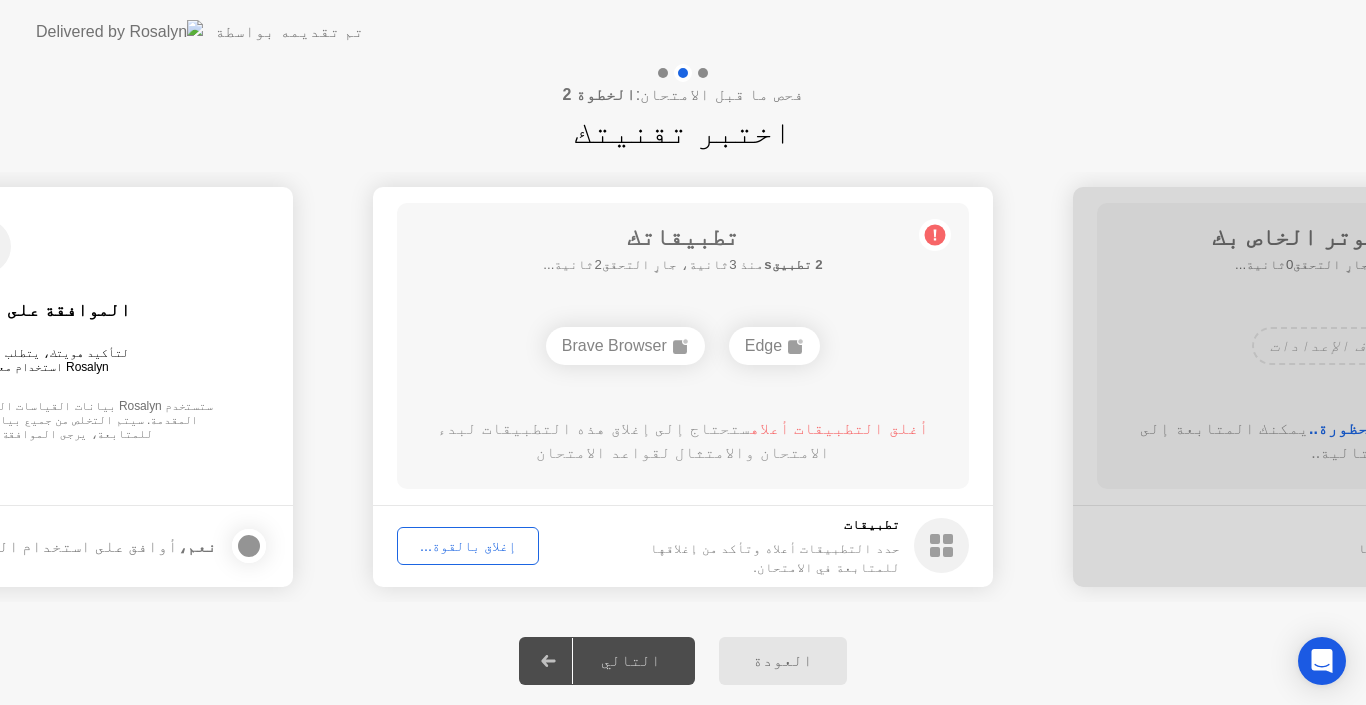 click on "إغلاق بالقوة..." 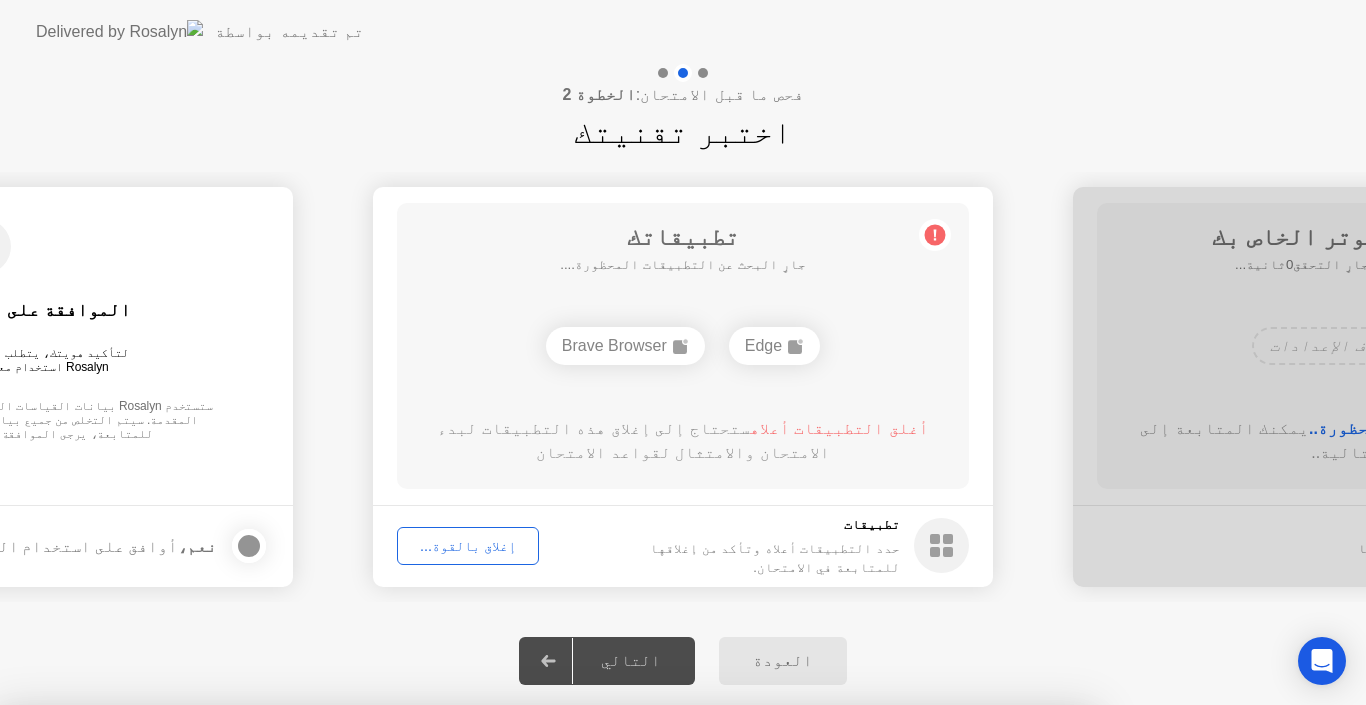 click on "تعرف على المزيد حول إغلاق التطبيقات" at bounding box center (546, 858) 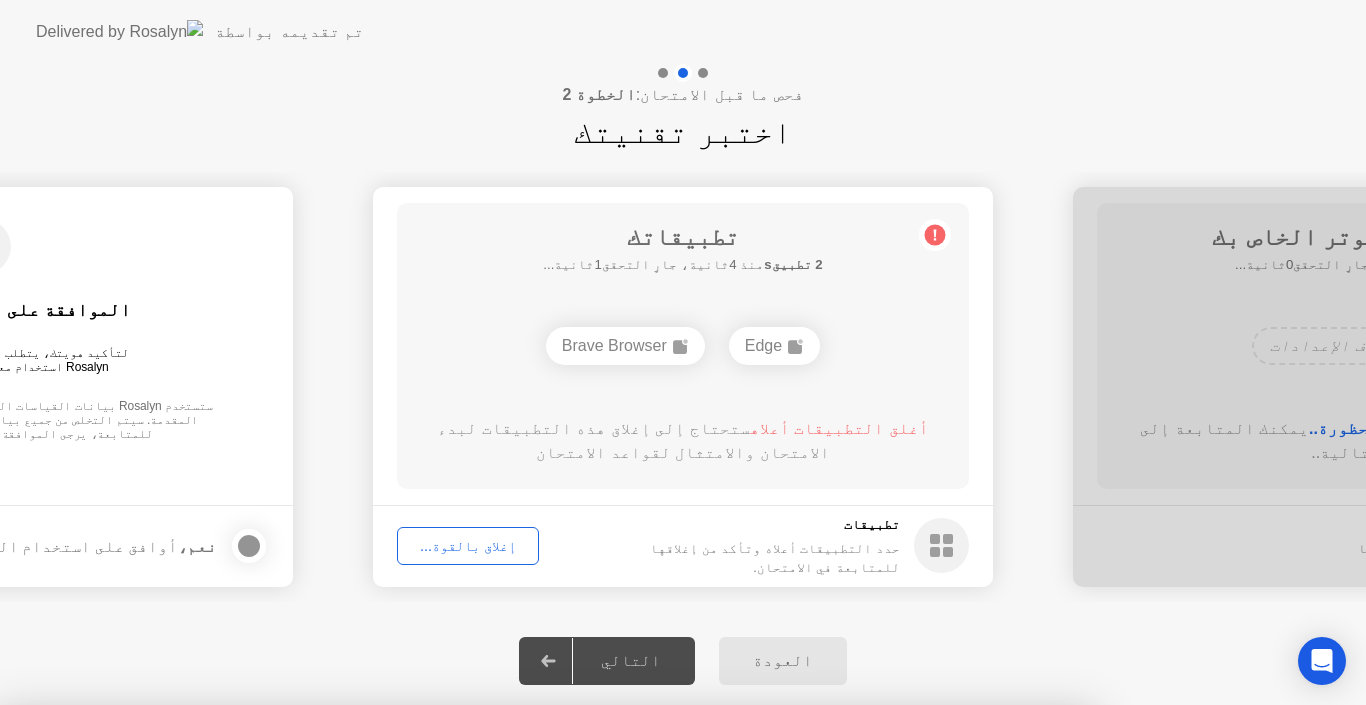 click on "تأكيد" at bounding box center (614, 981) 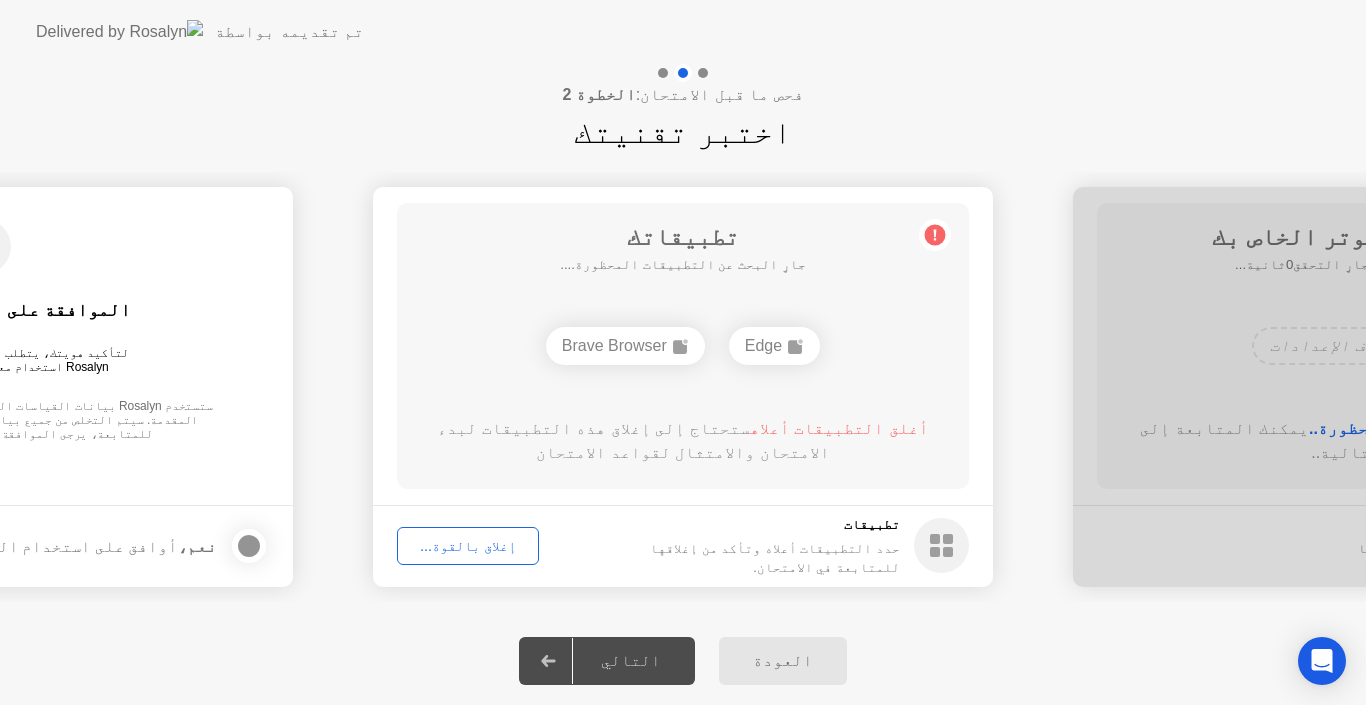click on "إغلاق بالقوة..." 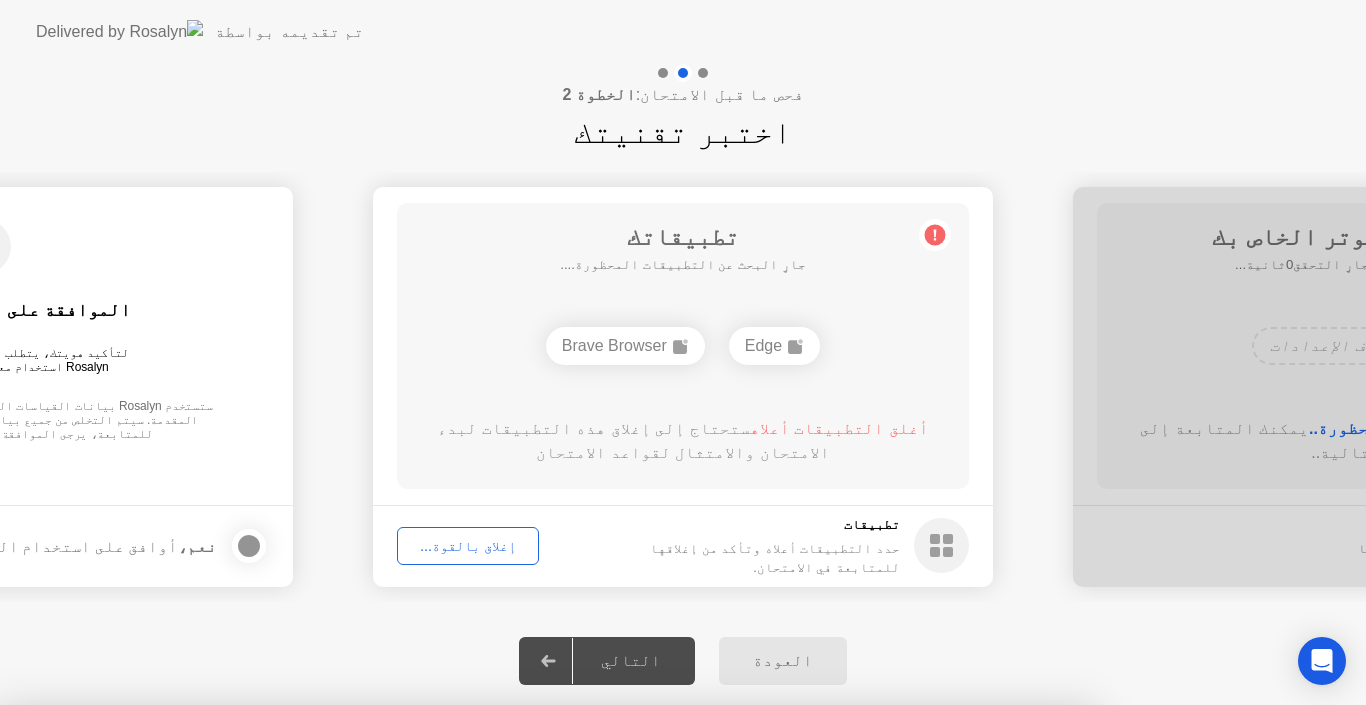 click on "تأكيد" at bounding box center [614, 981] 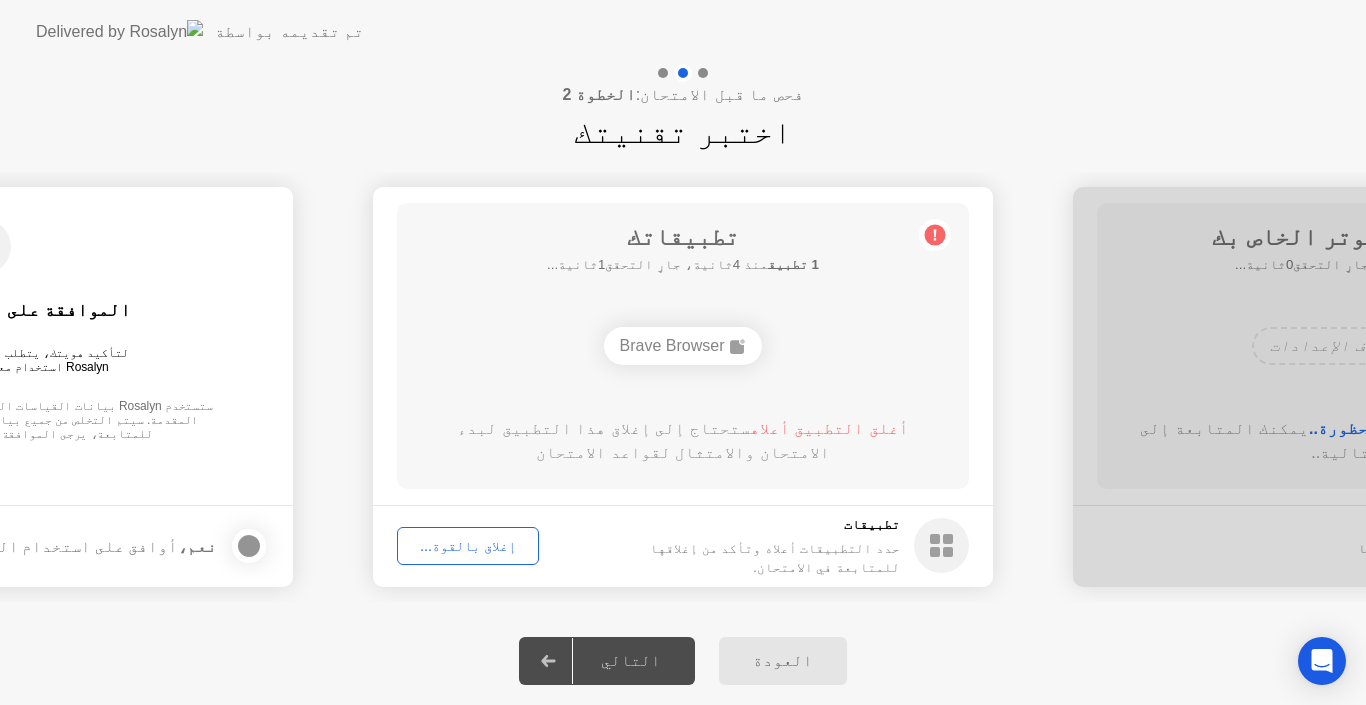 click on "أغلق التطبيق أعلاه  ستحتاج إلى إغلاق هذا التطبيق لبدء الامتحان والامتثال لقواعد الامتحان" 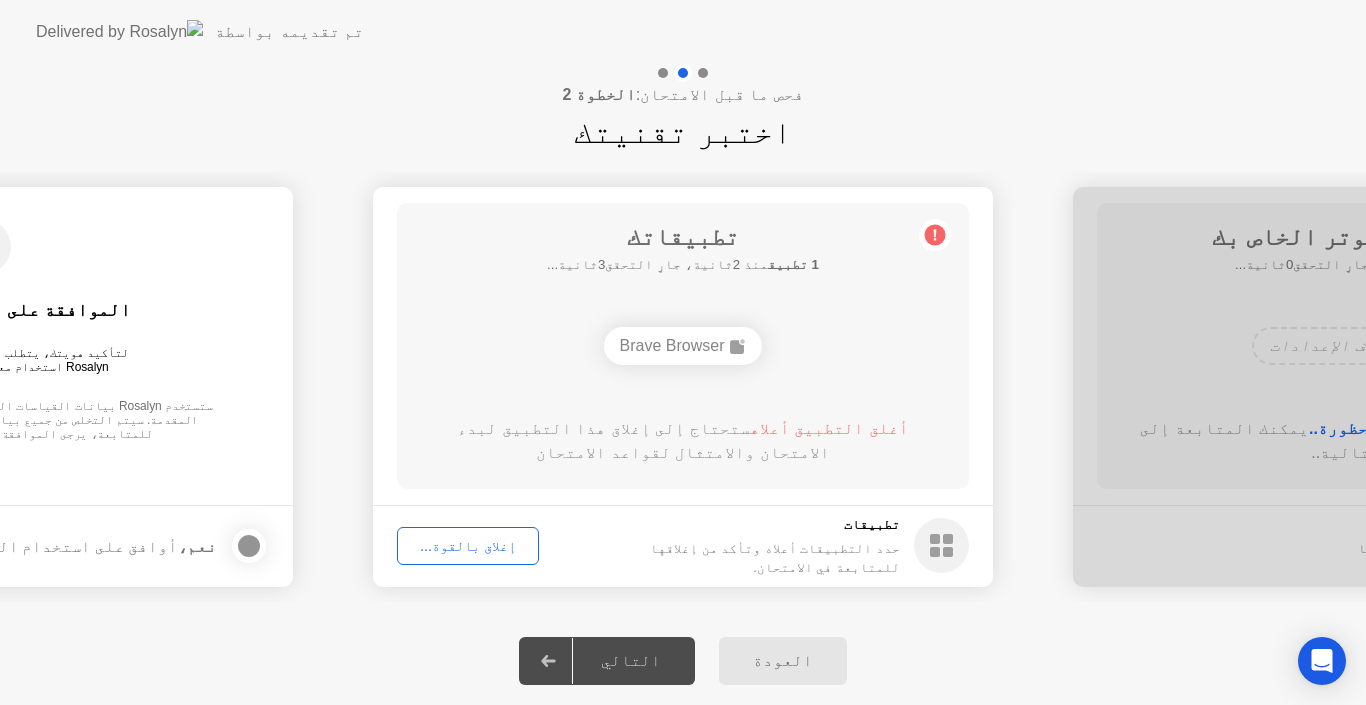 click on "إغلاق بالقوة..." 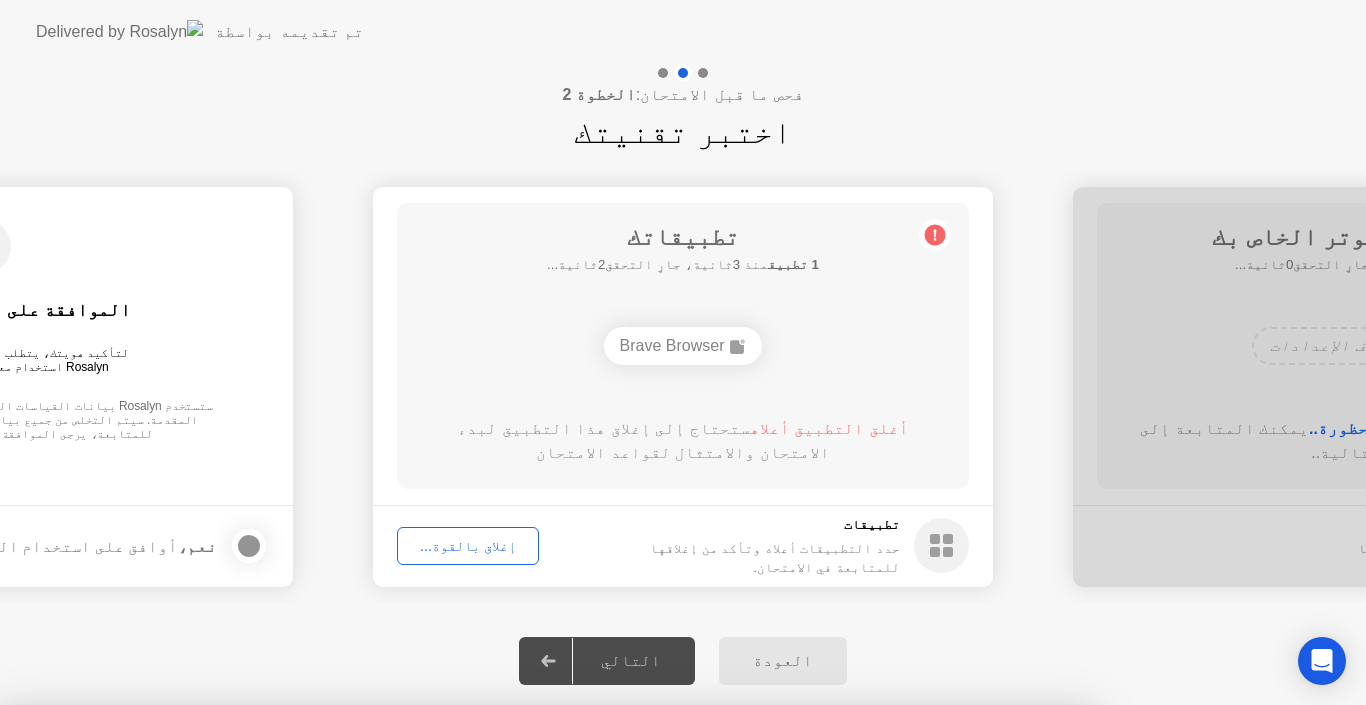 click on "تأكيد" at bounding box center [614, 981] 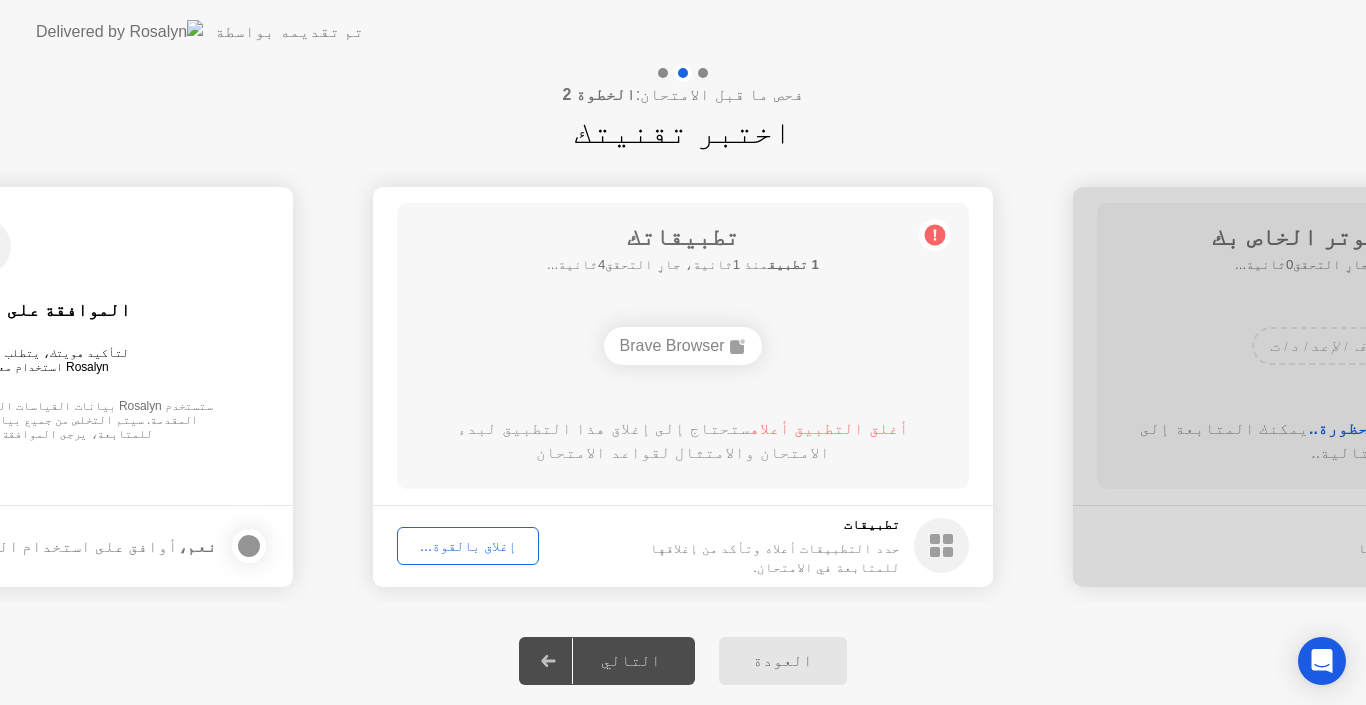 click on "إغلاق بالقوة..." 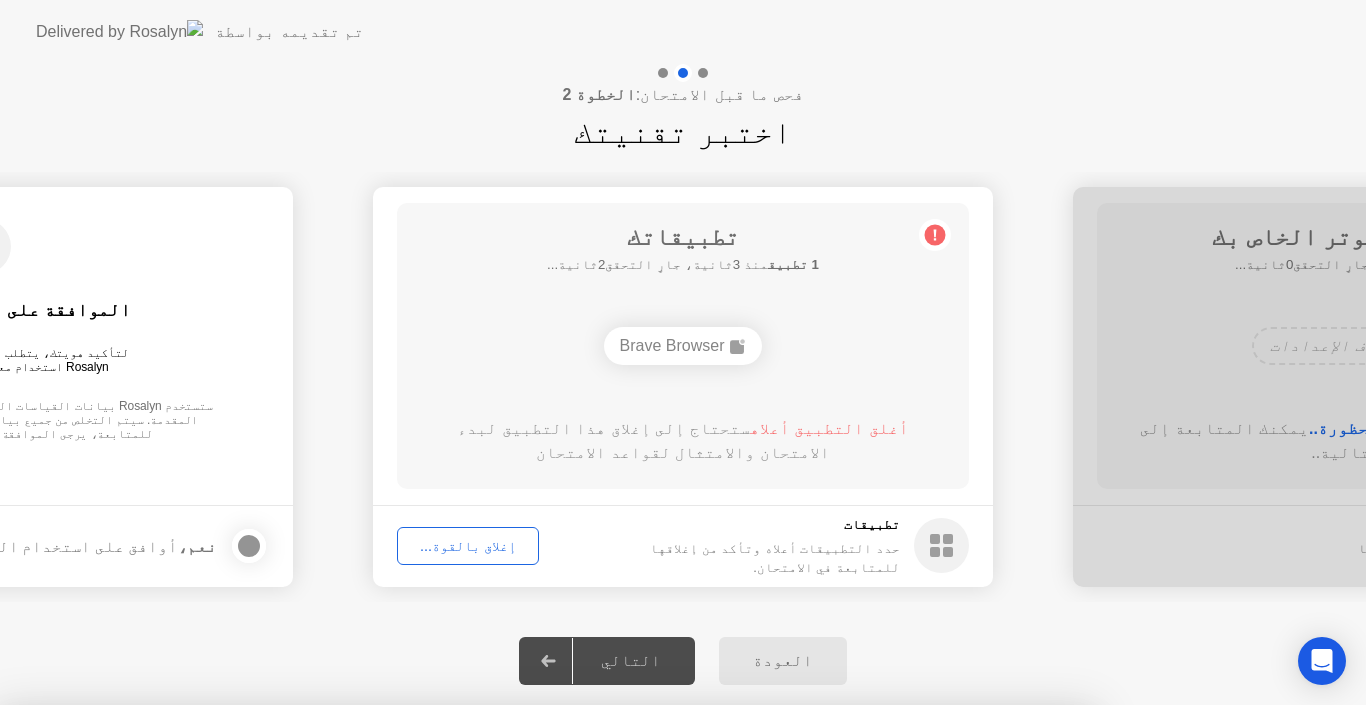 click on "تأكيد" at bounding box center (614, 981) 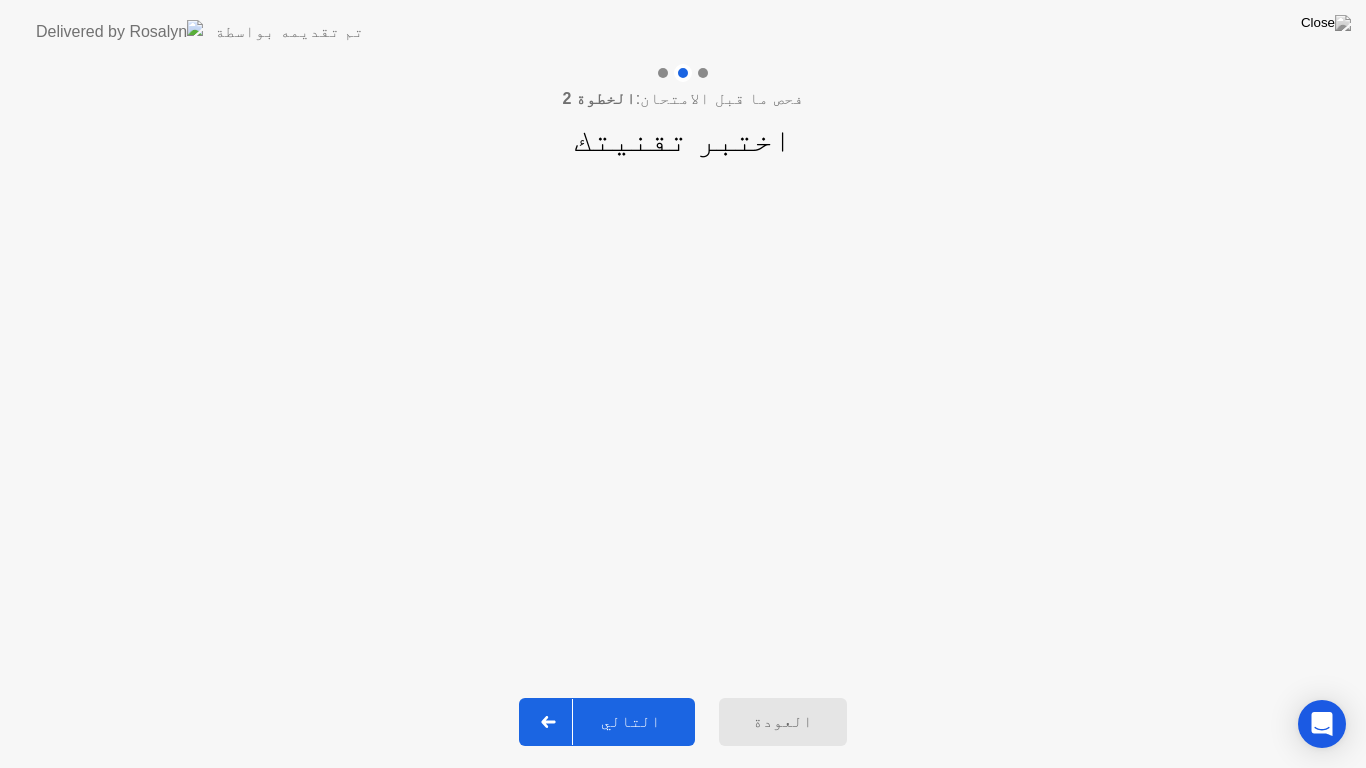 click on "التالي" 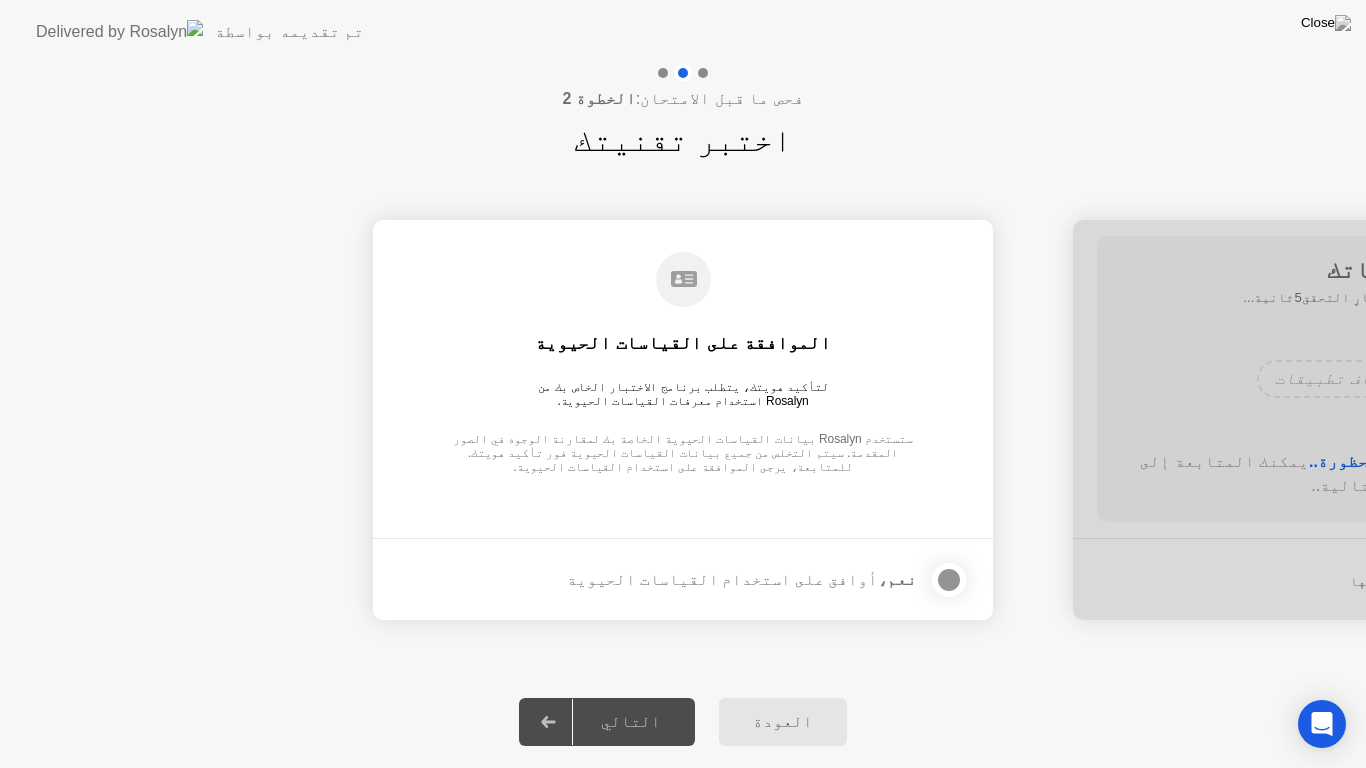 click 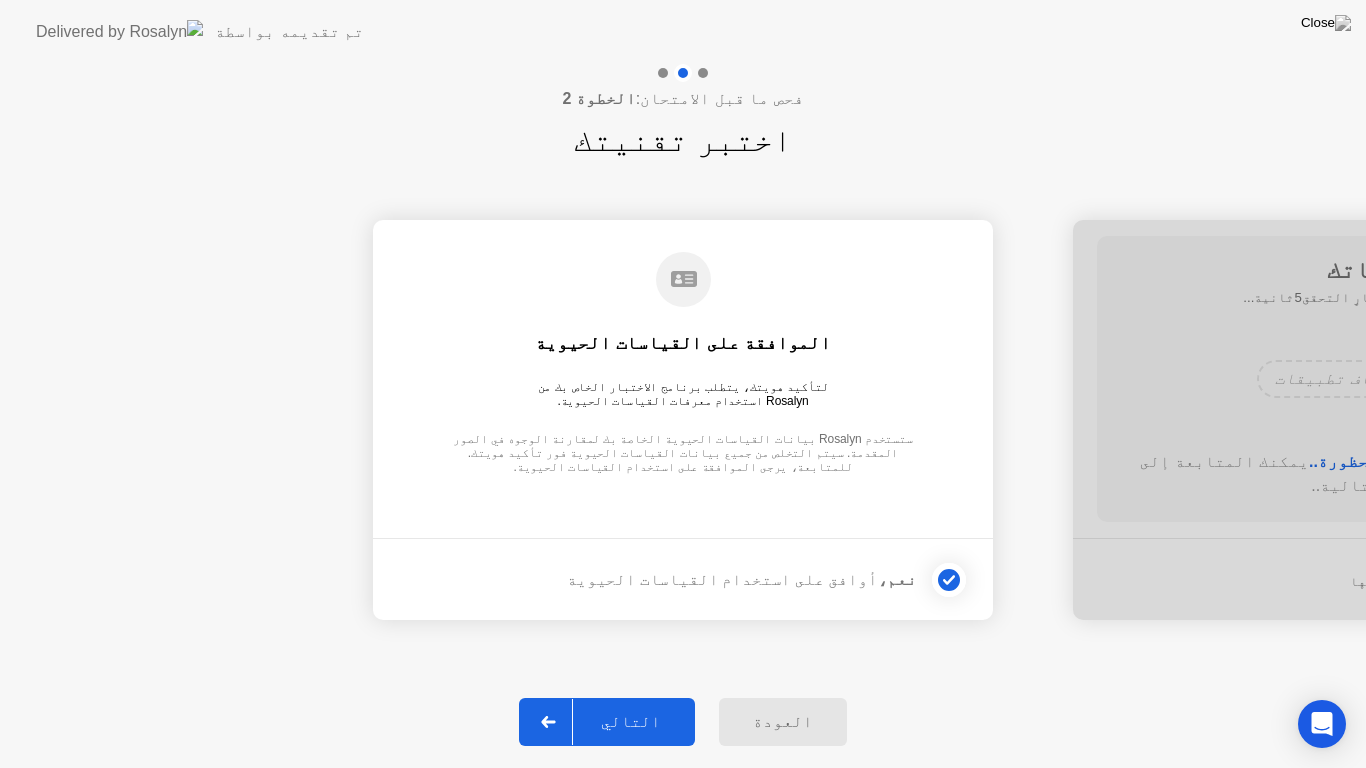 click on "التالي" 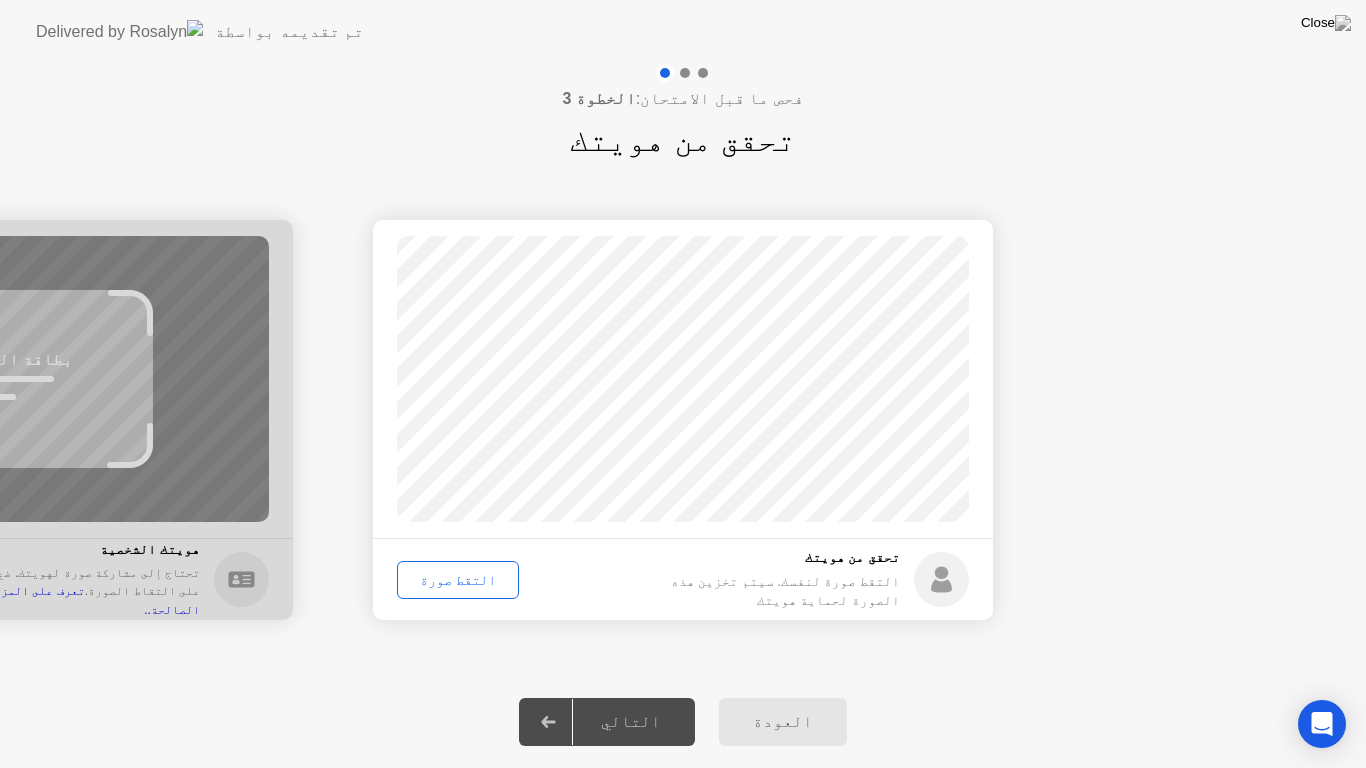 click on "التقط صورة" 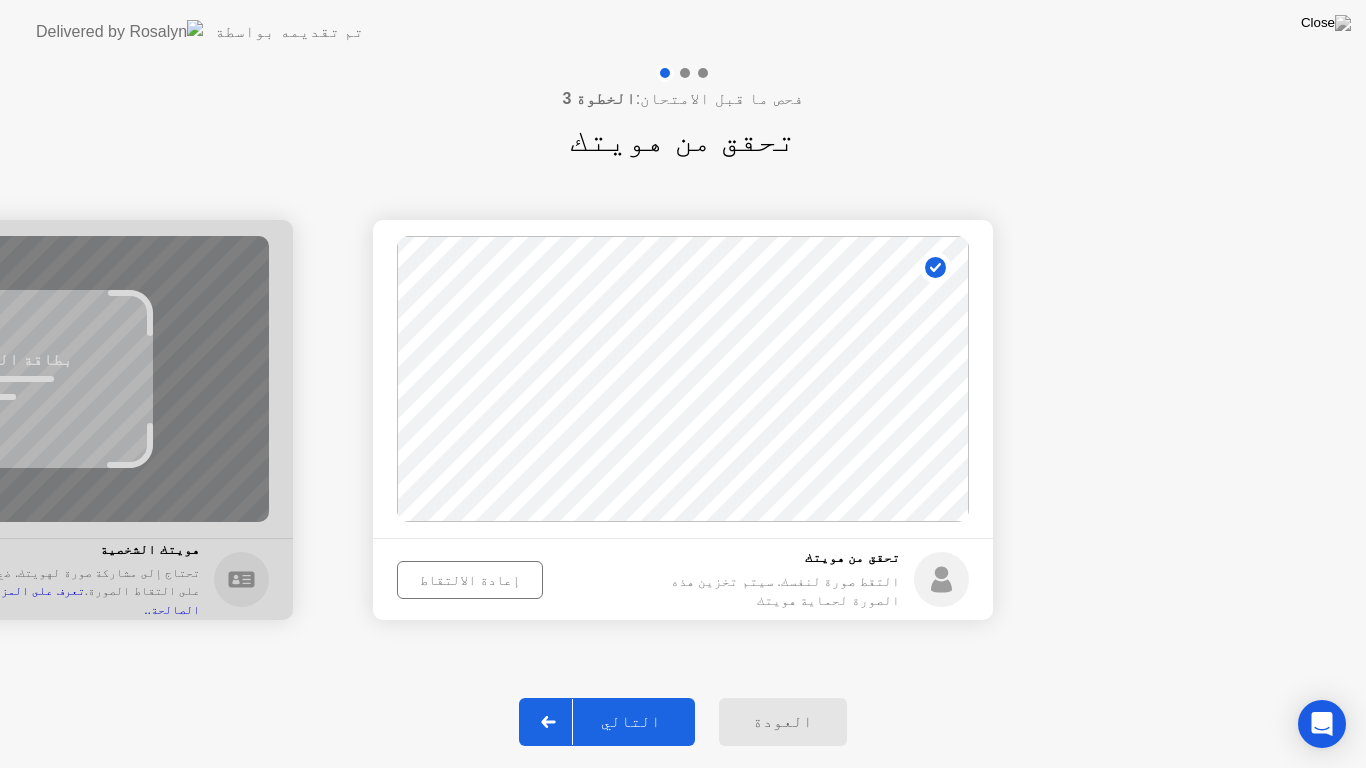 click on "التالي" 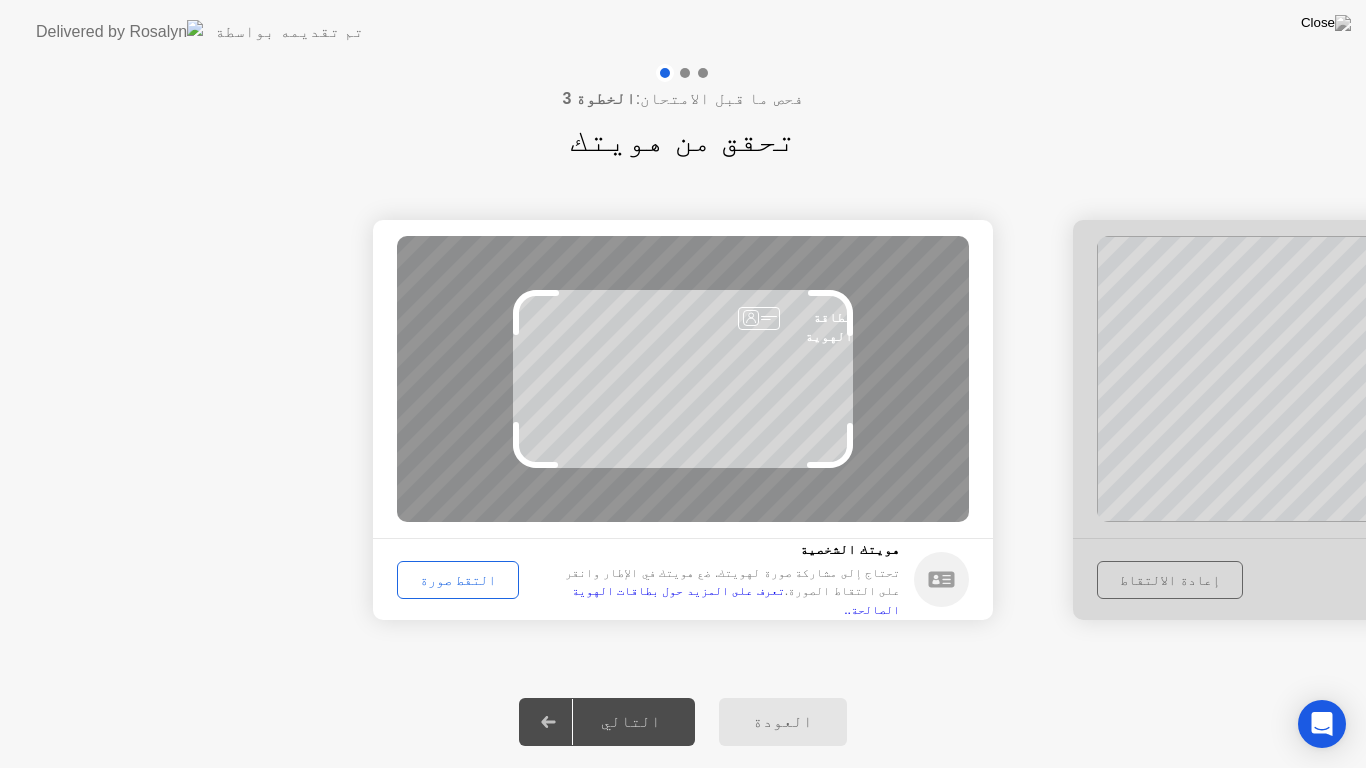 click on "التقط صورة" 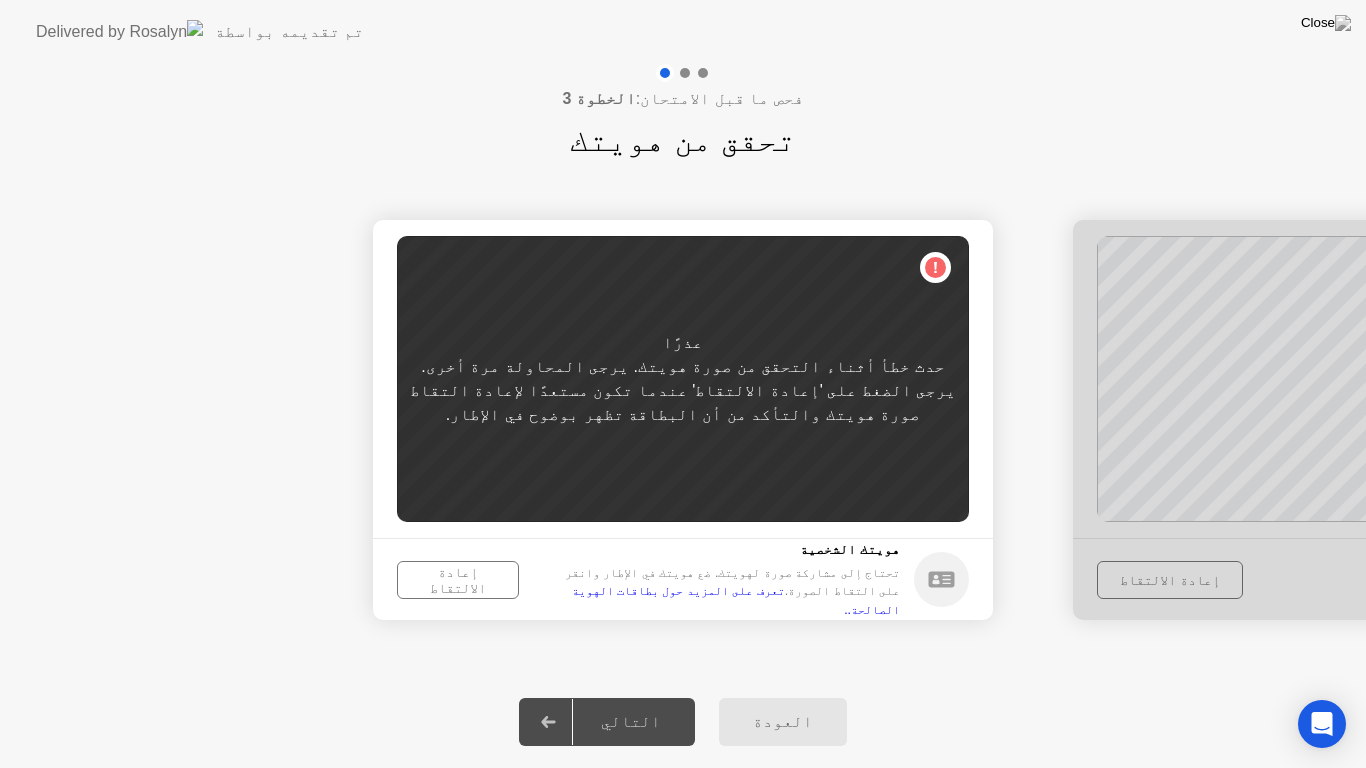 click on "إعادة الالتقاط" 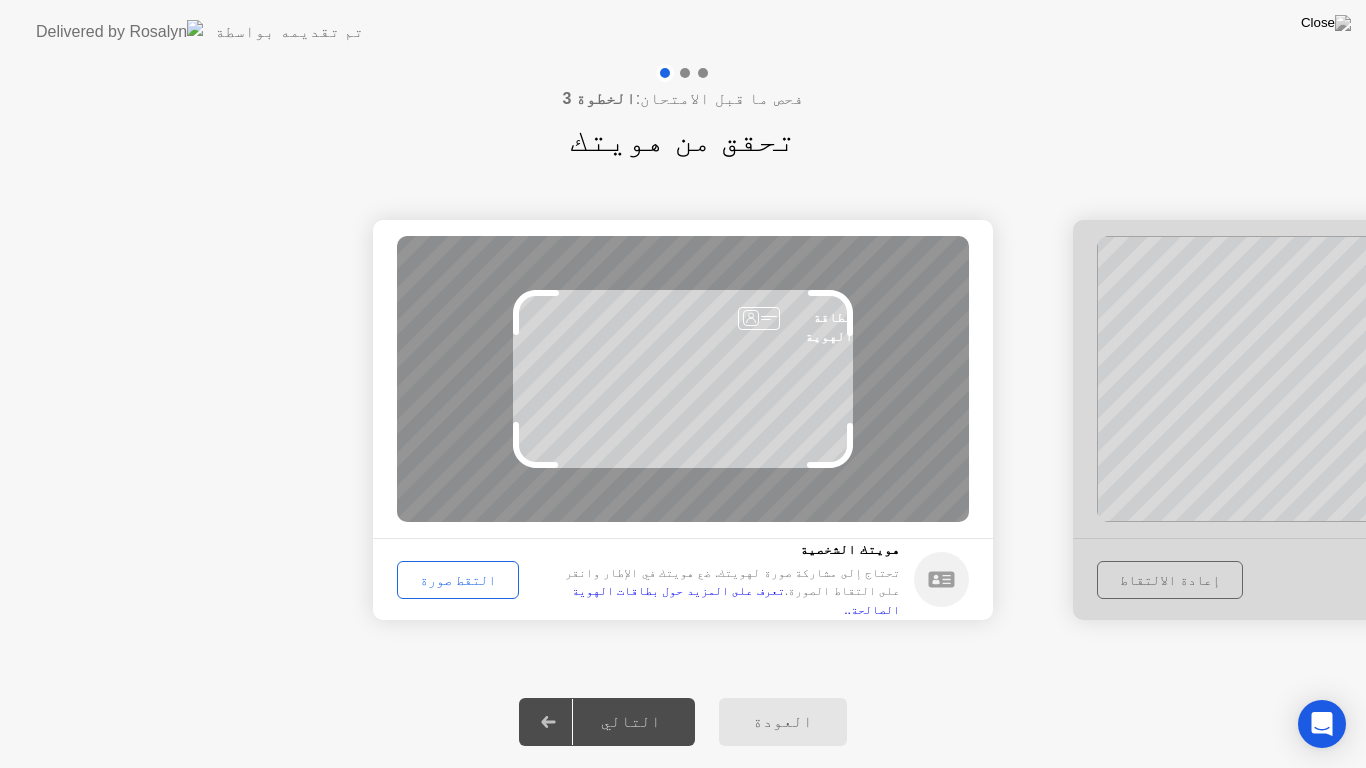 click on "التقط صورة" 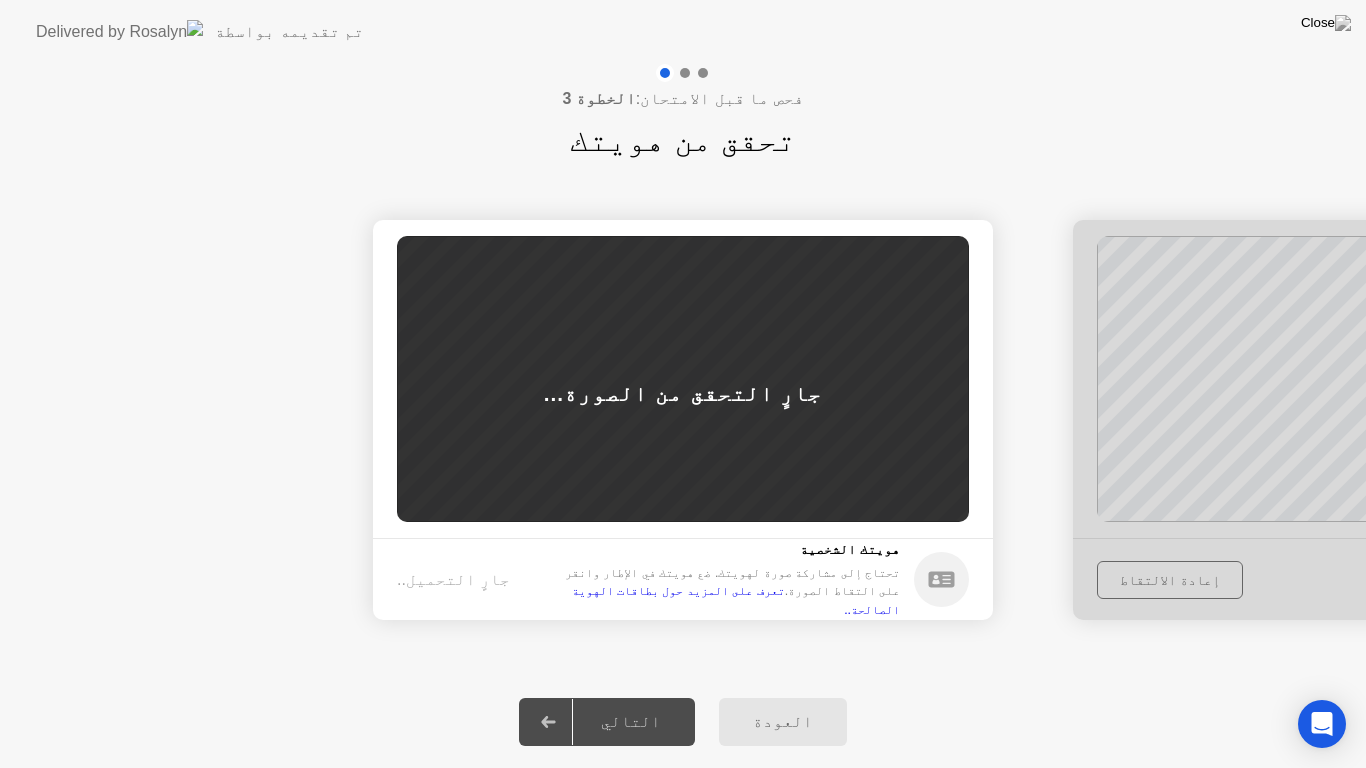 click on "جارٍ التحميل.." 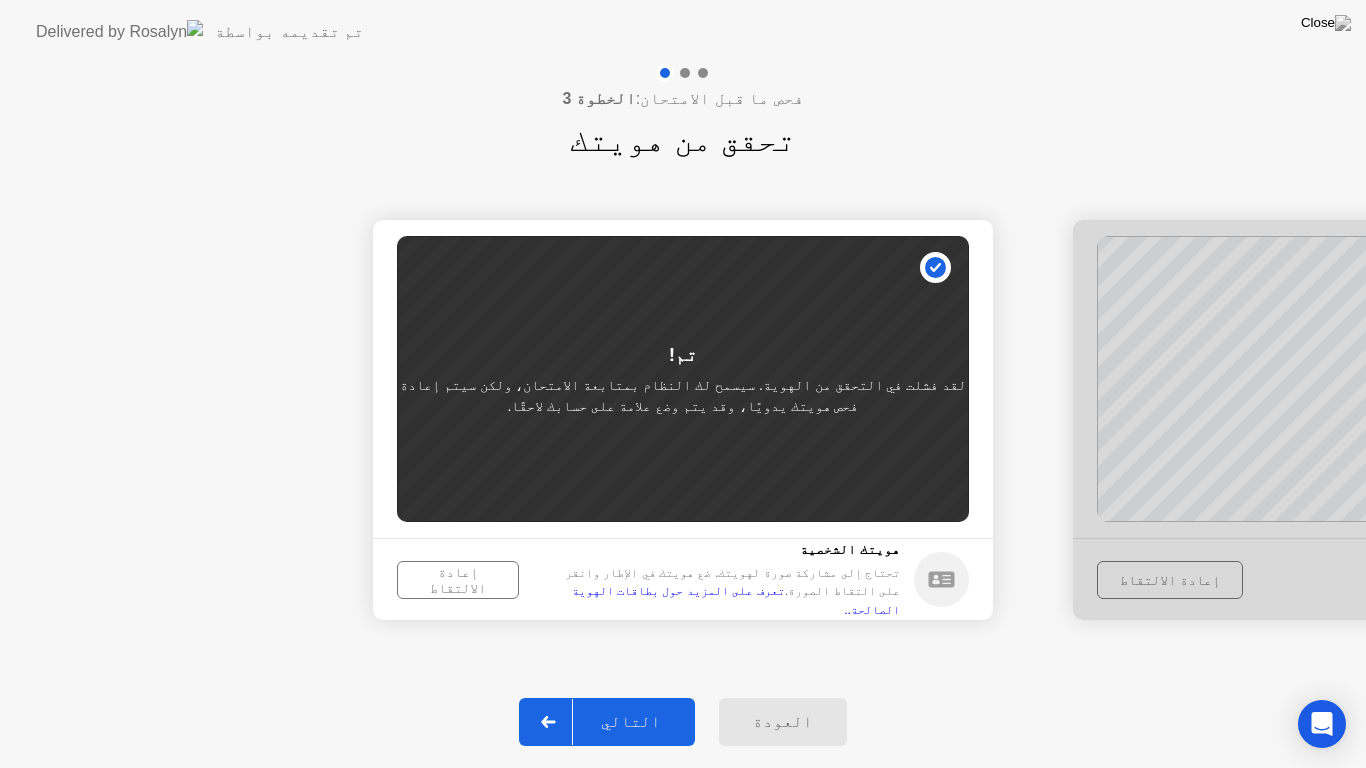 click on "إعادة الالتقاط" 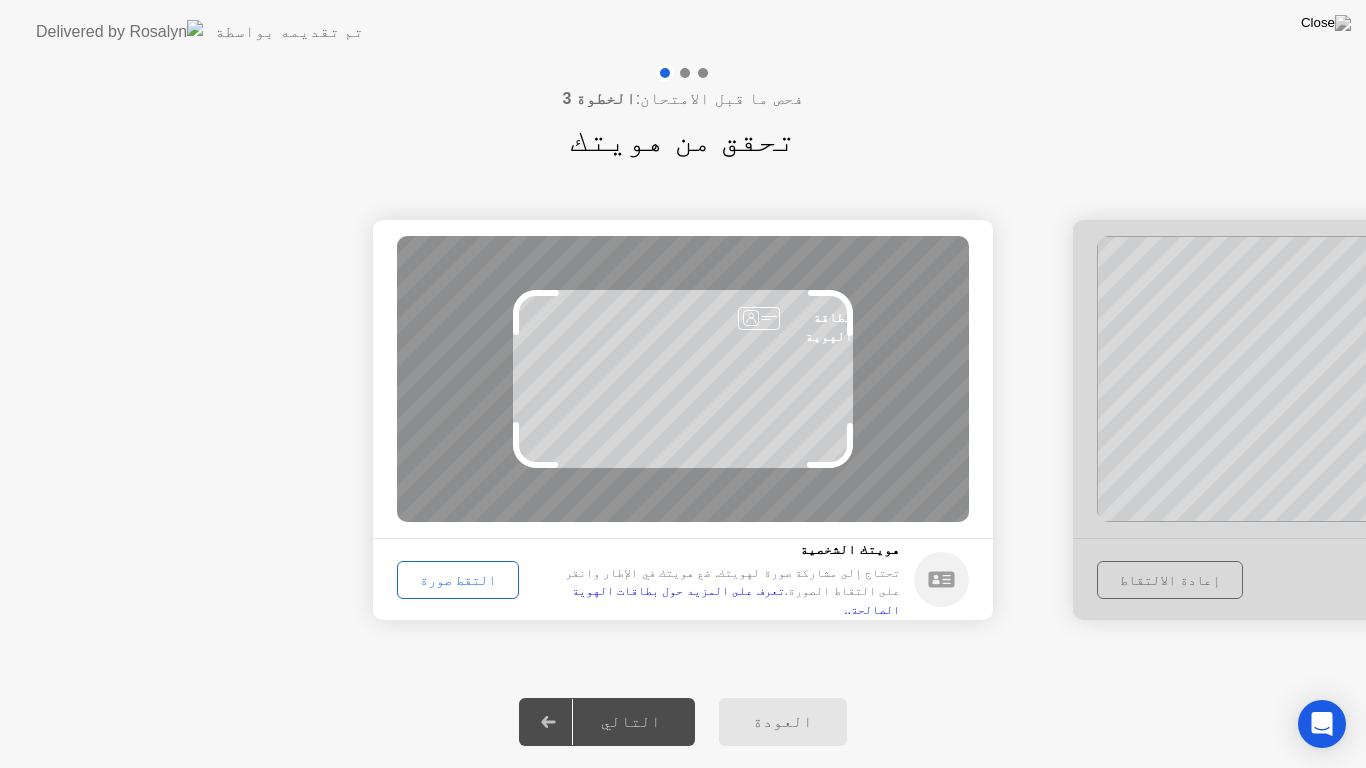 click on "التقط صورة" 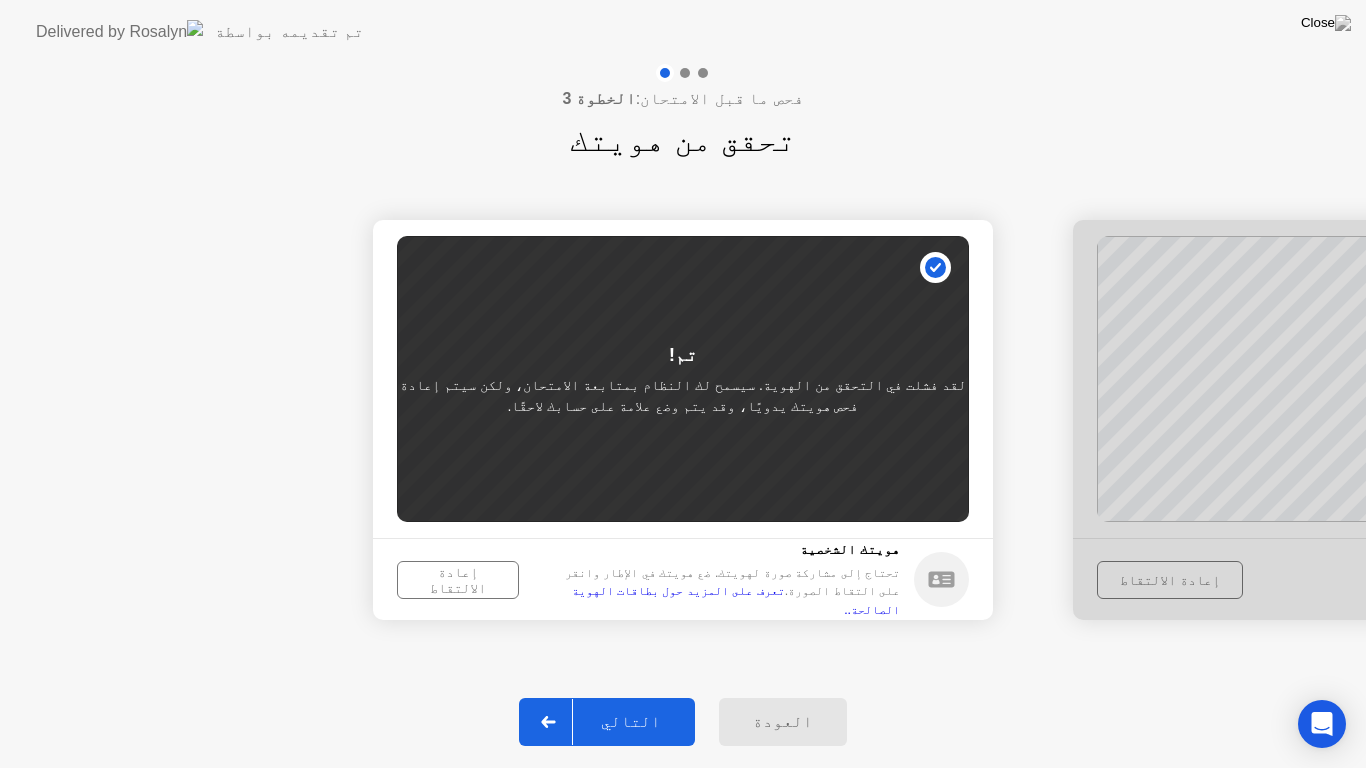 click on "التالي" 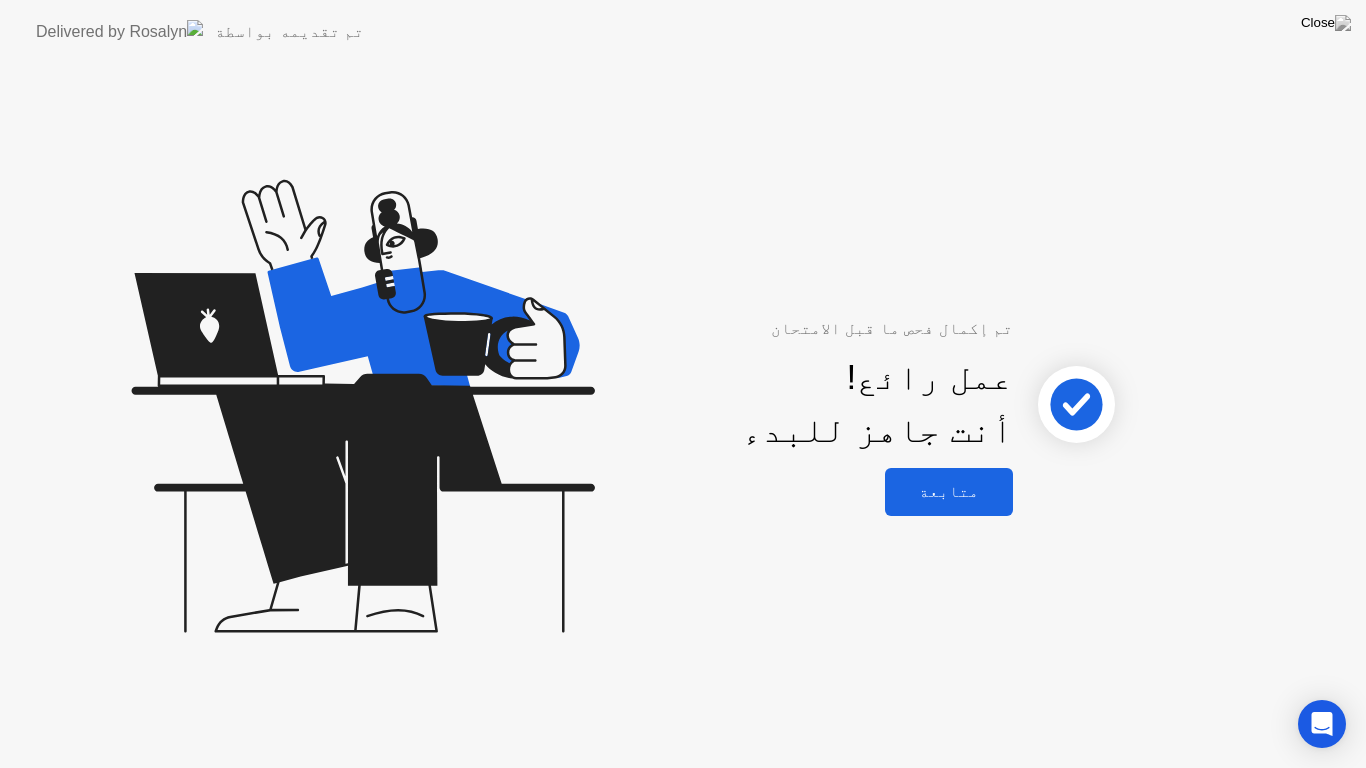 click on "متابعة" 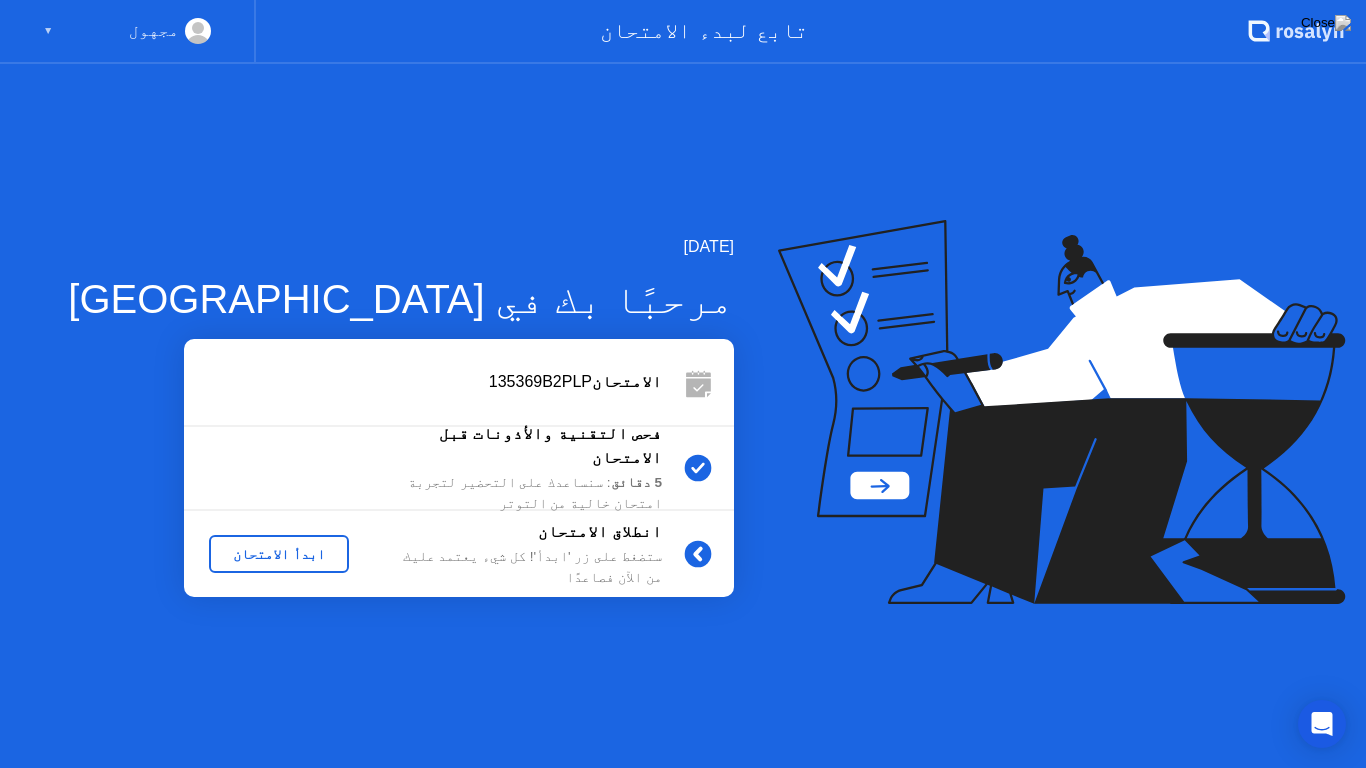 click on "ابدأ الامتحان" 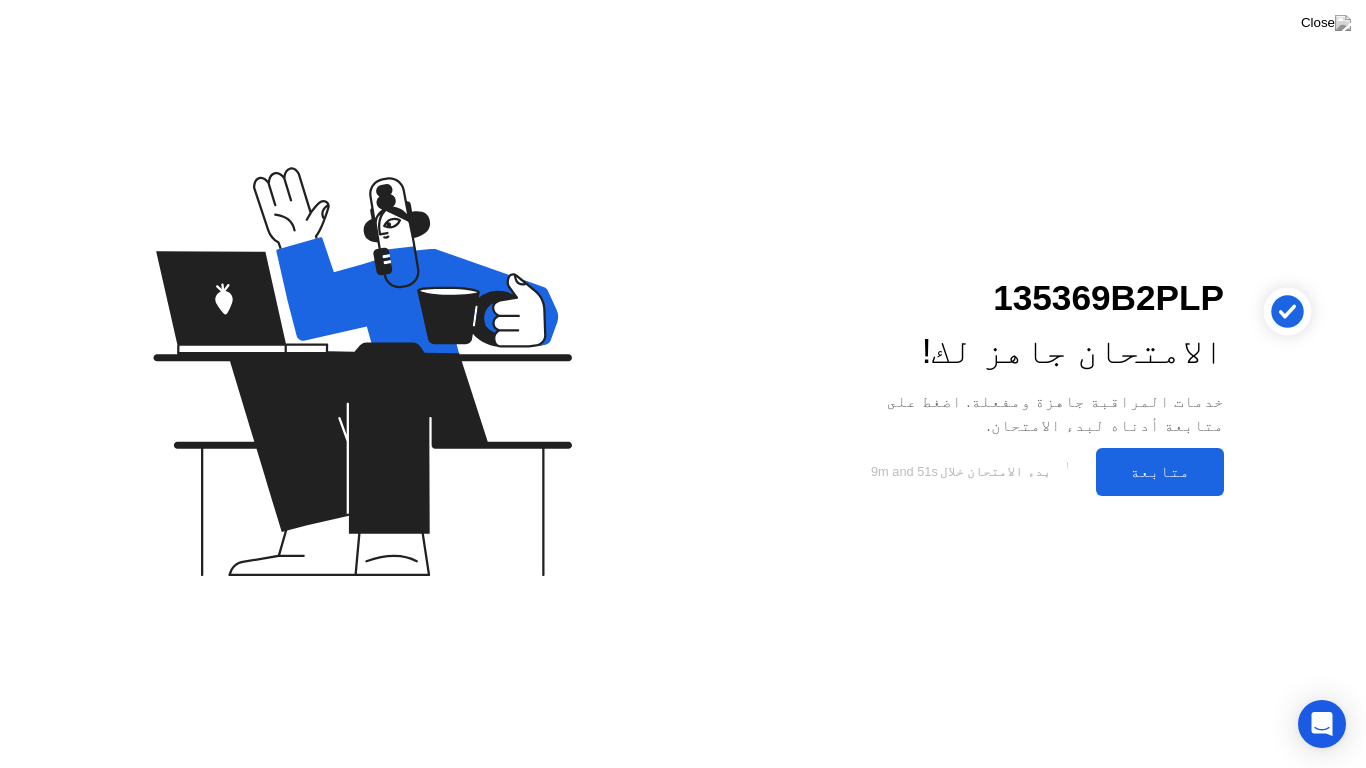 click on "متابعة" 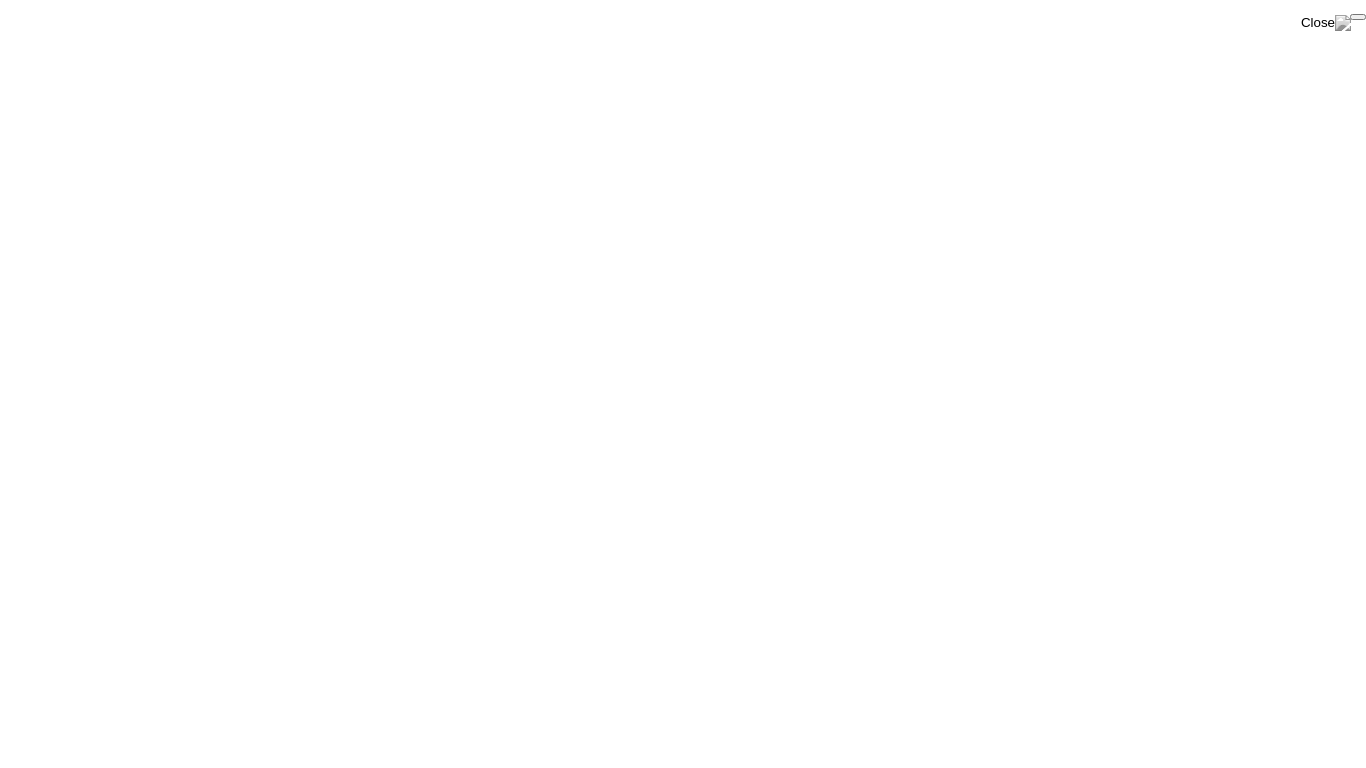 click on "End Proctoring Session" 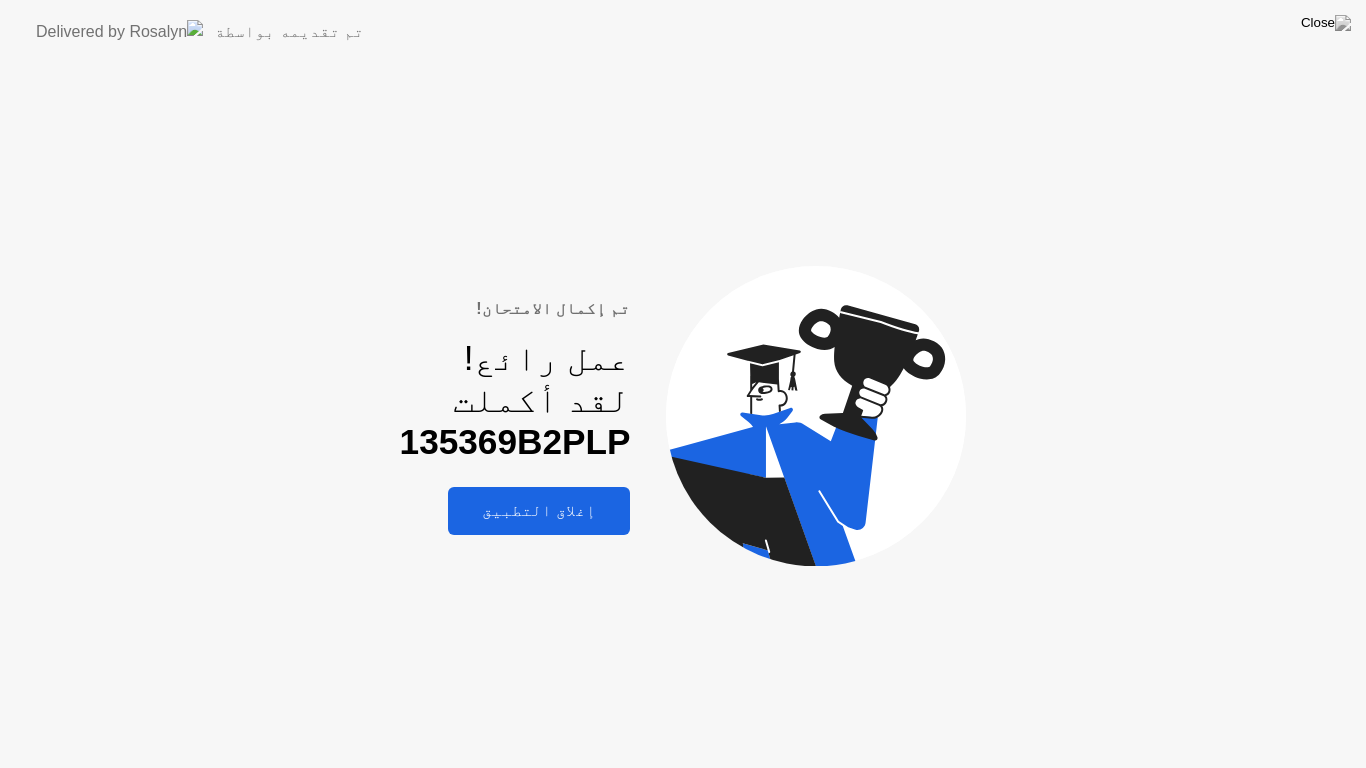 click on "إغلاق التطبيق" 